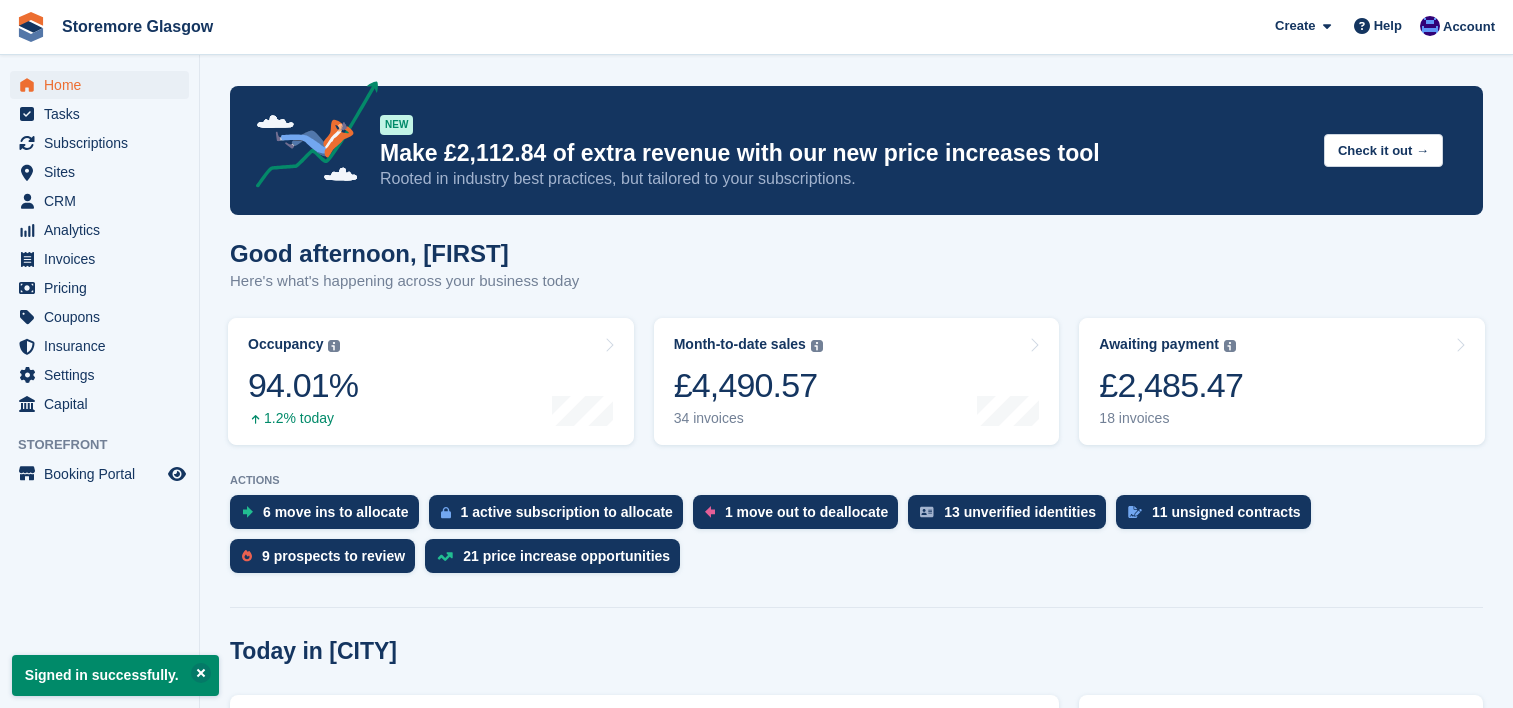 scroll, scrollTop: 0, scrollLeft: 0, axis: both 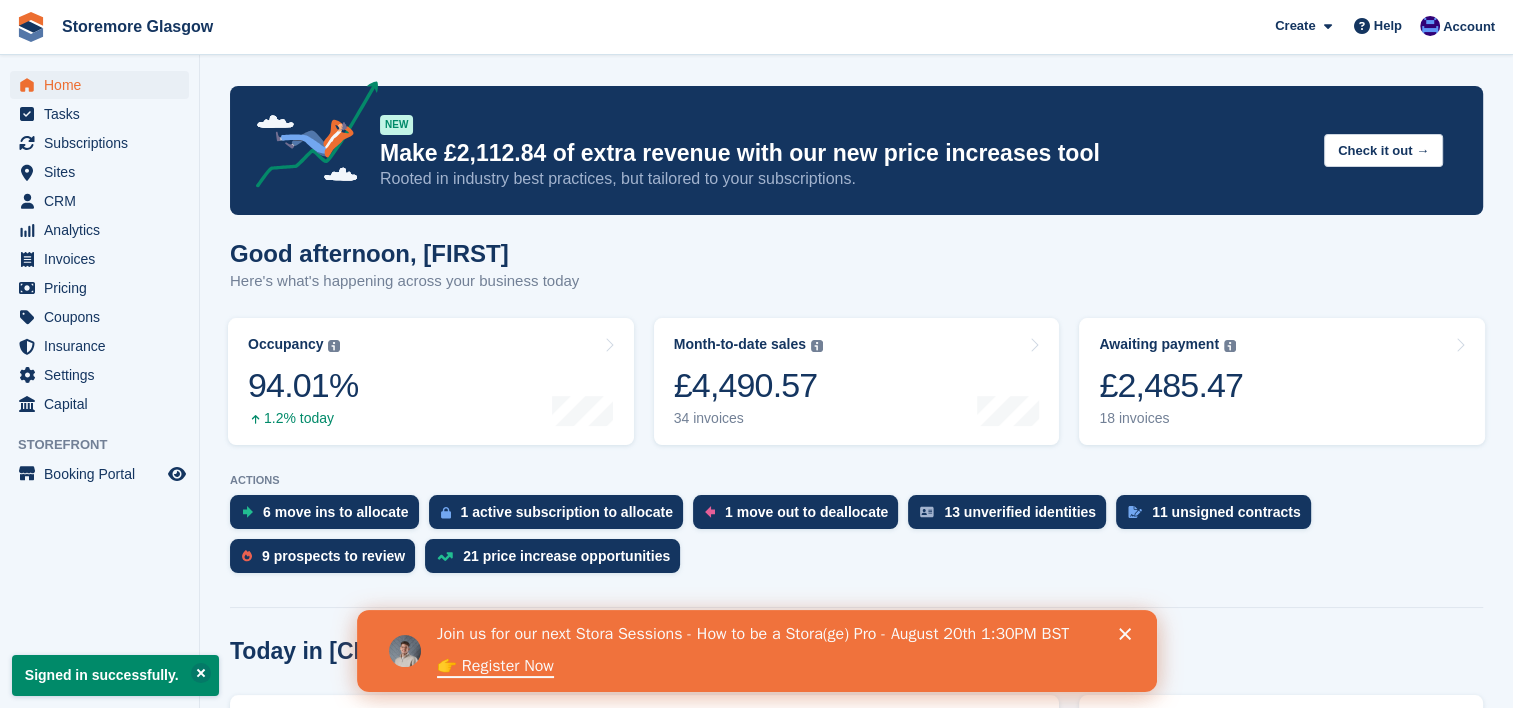click 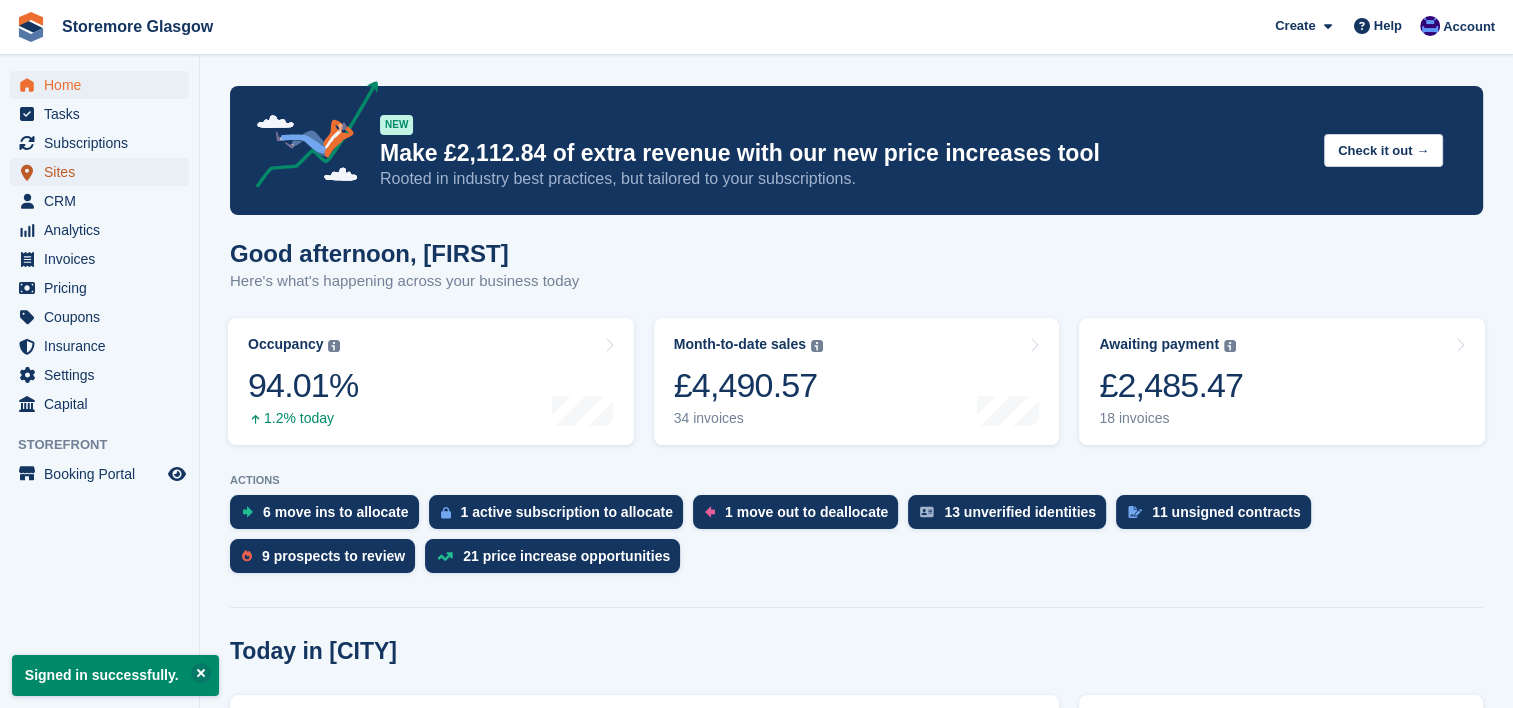 click on "Sites" at bounding box center (104, 172) 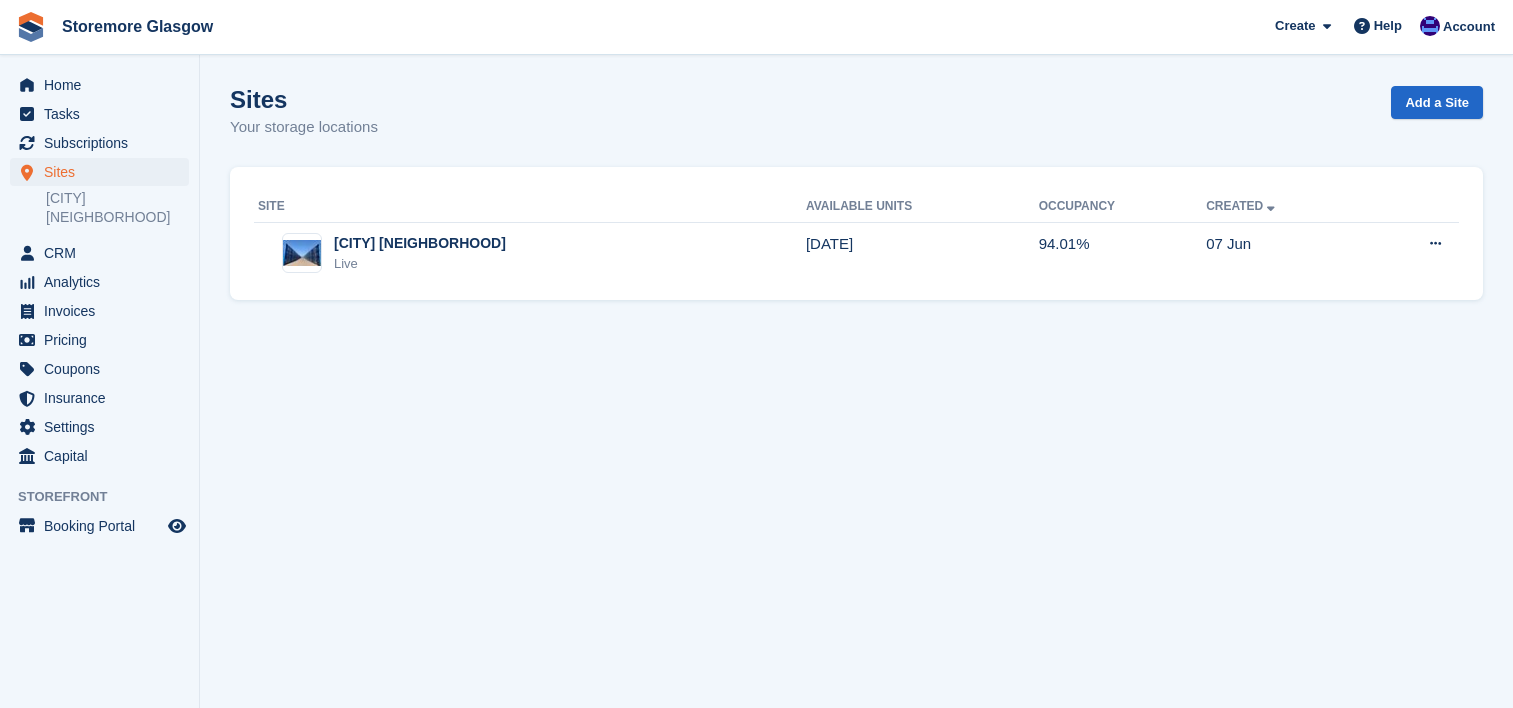 scroll, scrollTop: 0, scrollLeft: 0, axis: both 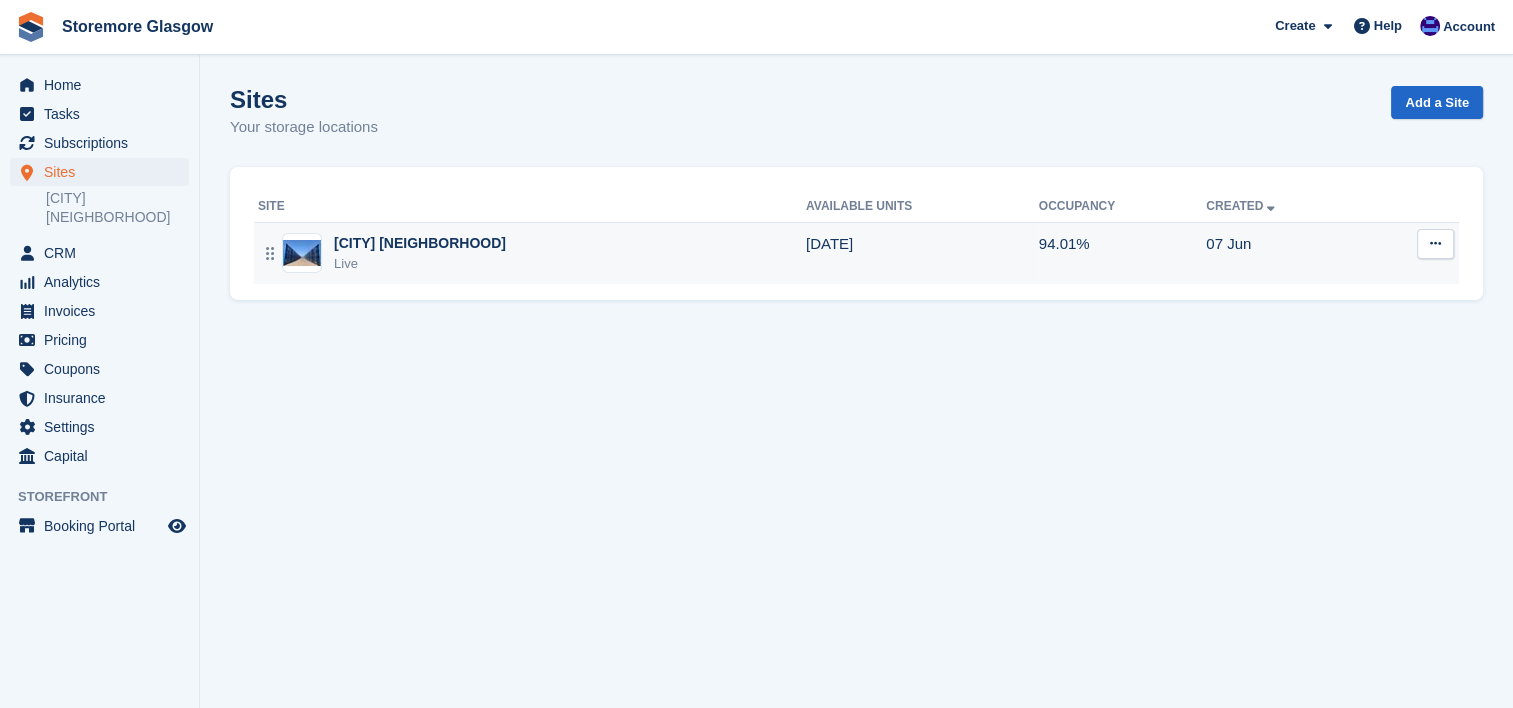 click on "[CITY] Ibrox" at bounding box center (420, 243) 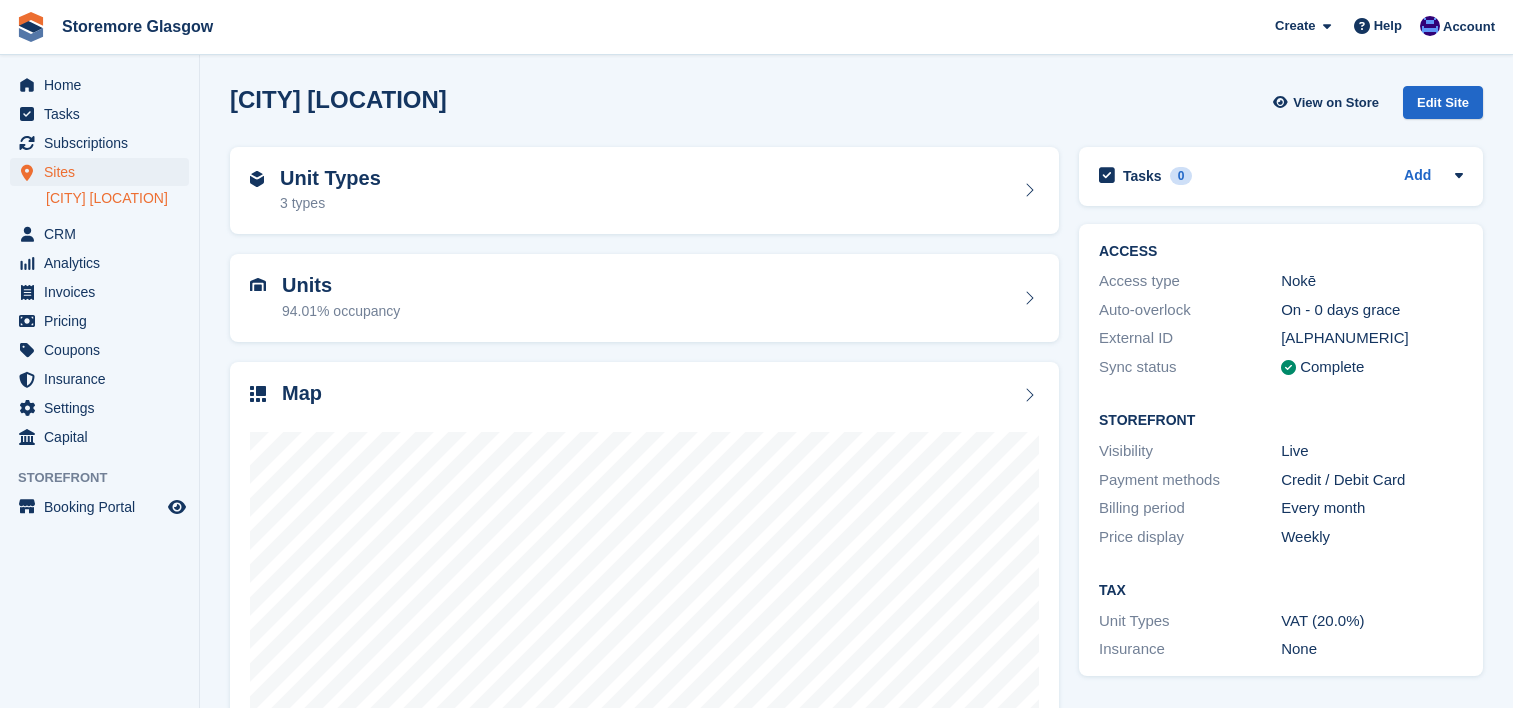 scroll, scrollTop: 0, scrollLeft: 0, axis: both 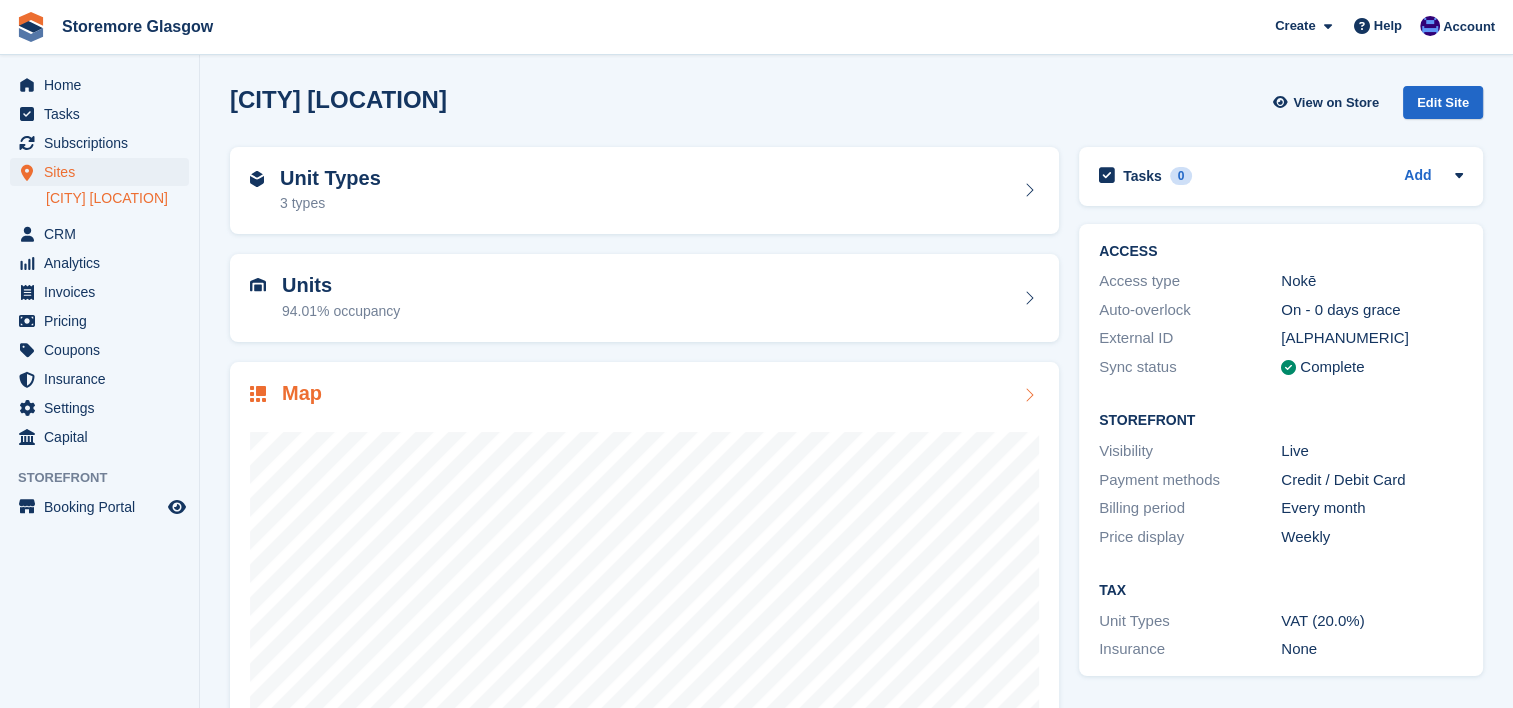 click on "Map" at bounding box center (302, 393) 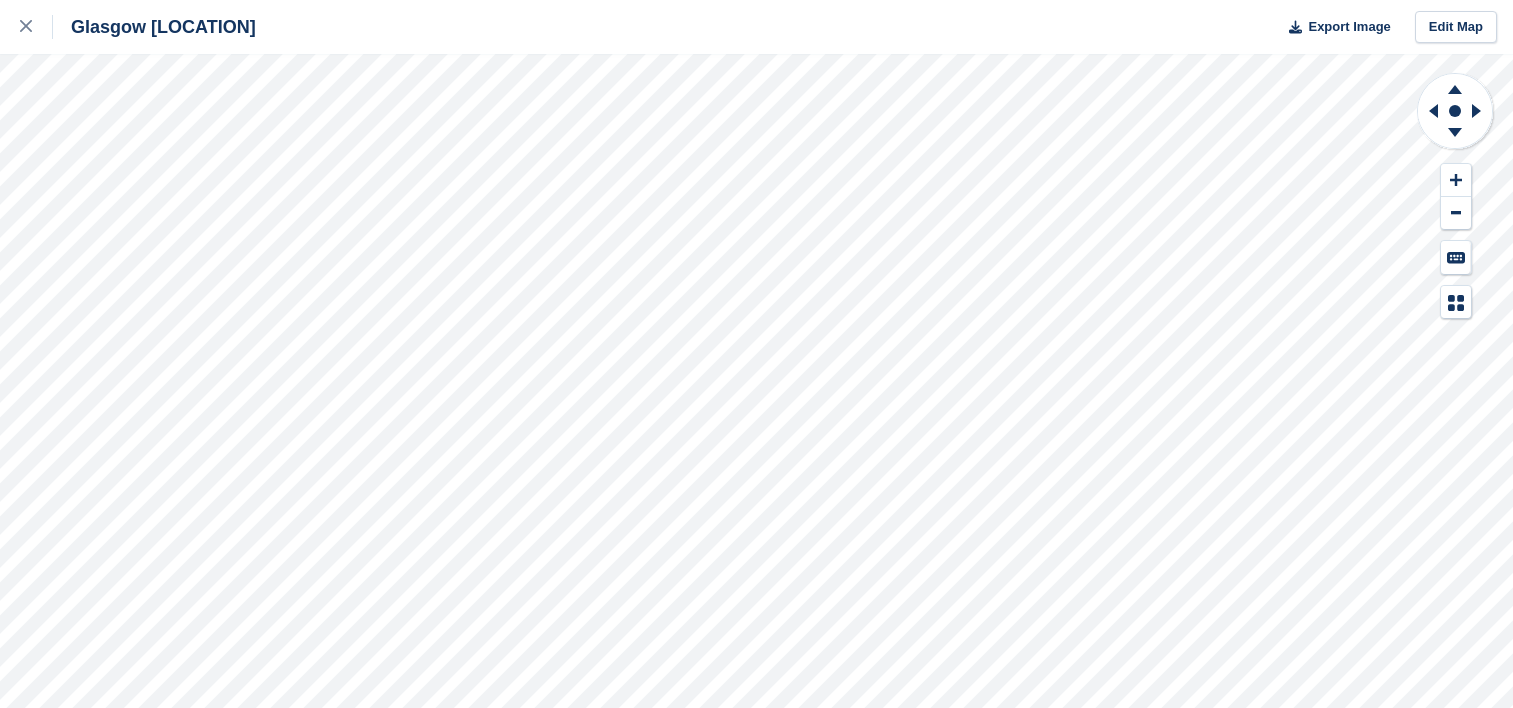 scroll, scrollTop: 0, scrollLeft: 0, axis: both 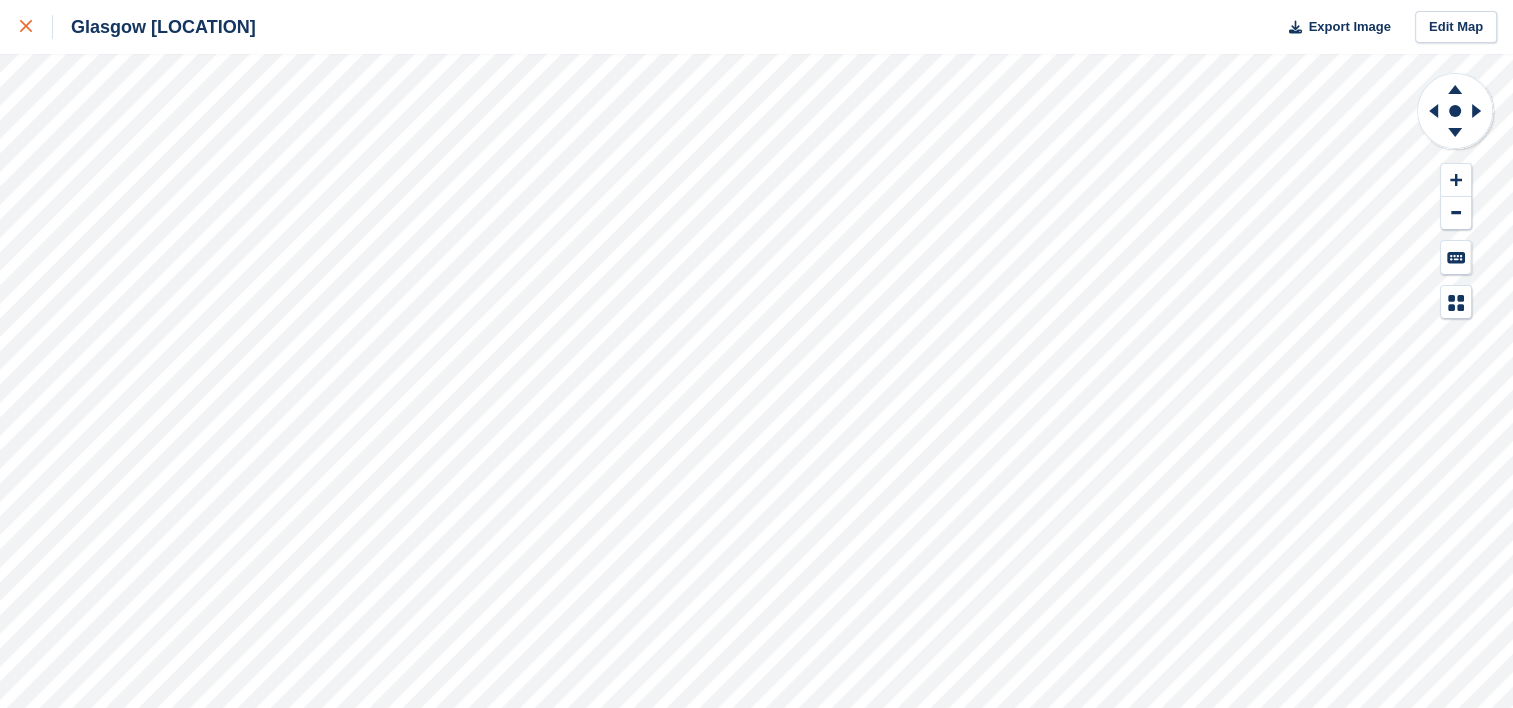 click at bounding box center [36, 27] 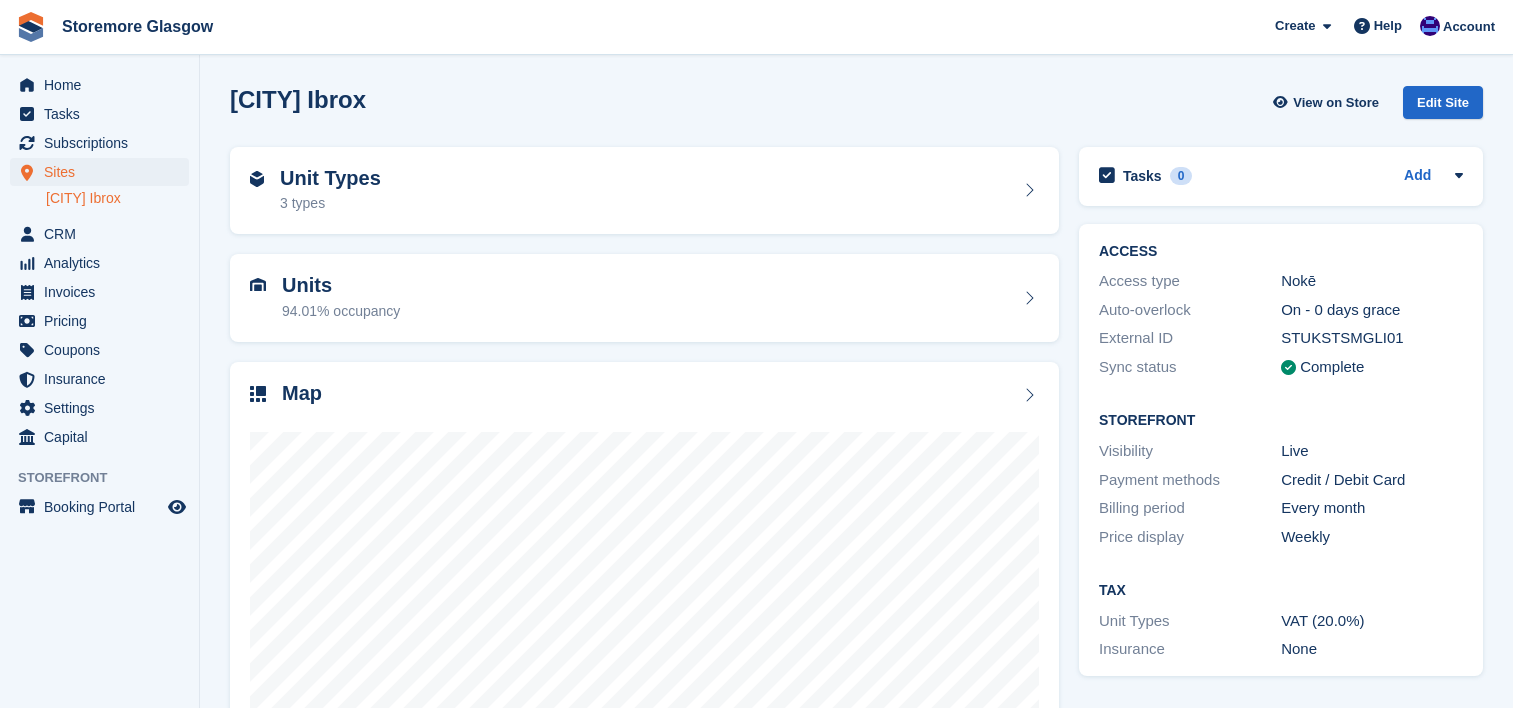 scroll, scrollTop: 0, scrollLeft: 0, axis: both 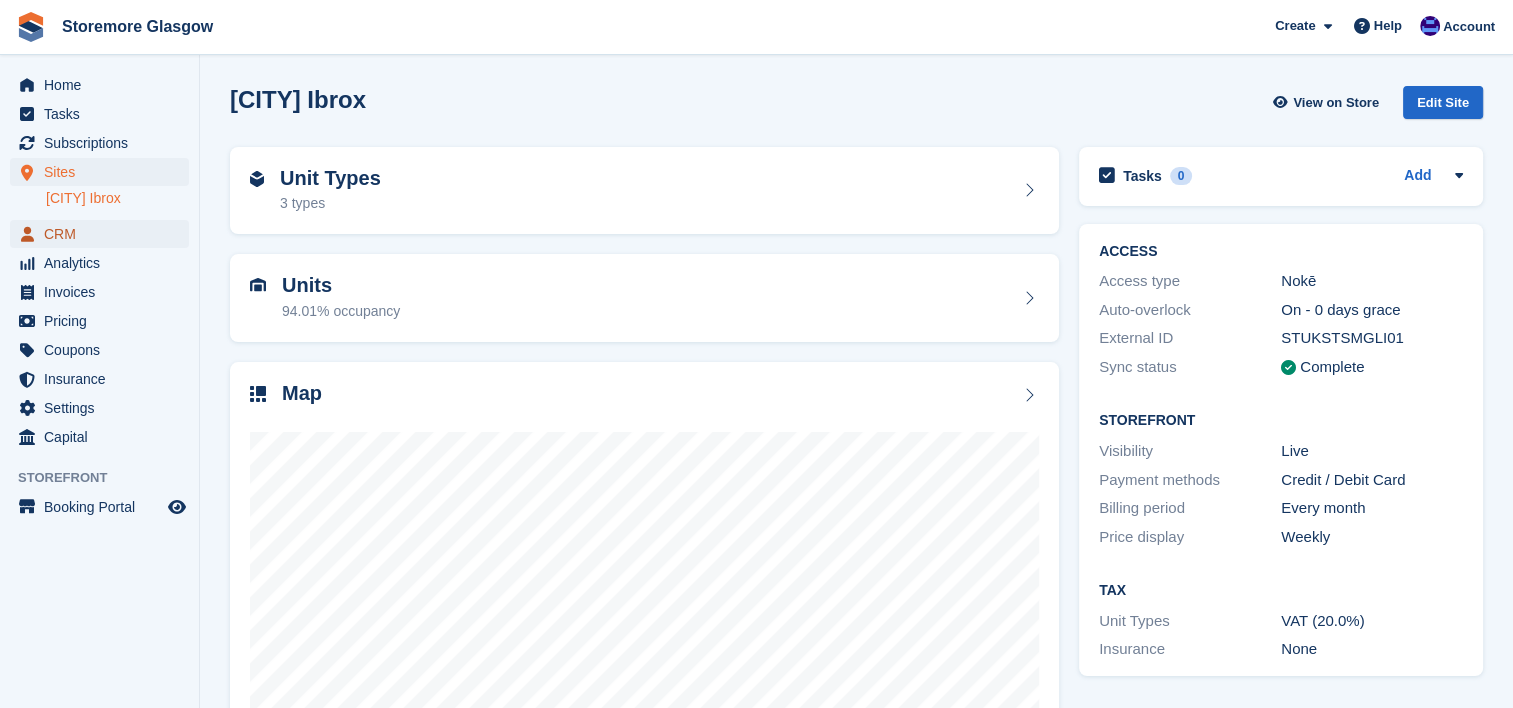 click on "CRM" at bounding box center (104, 234) 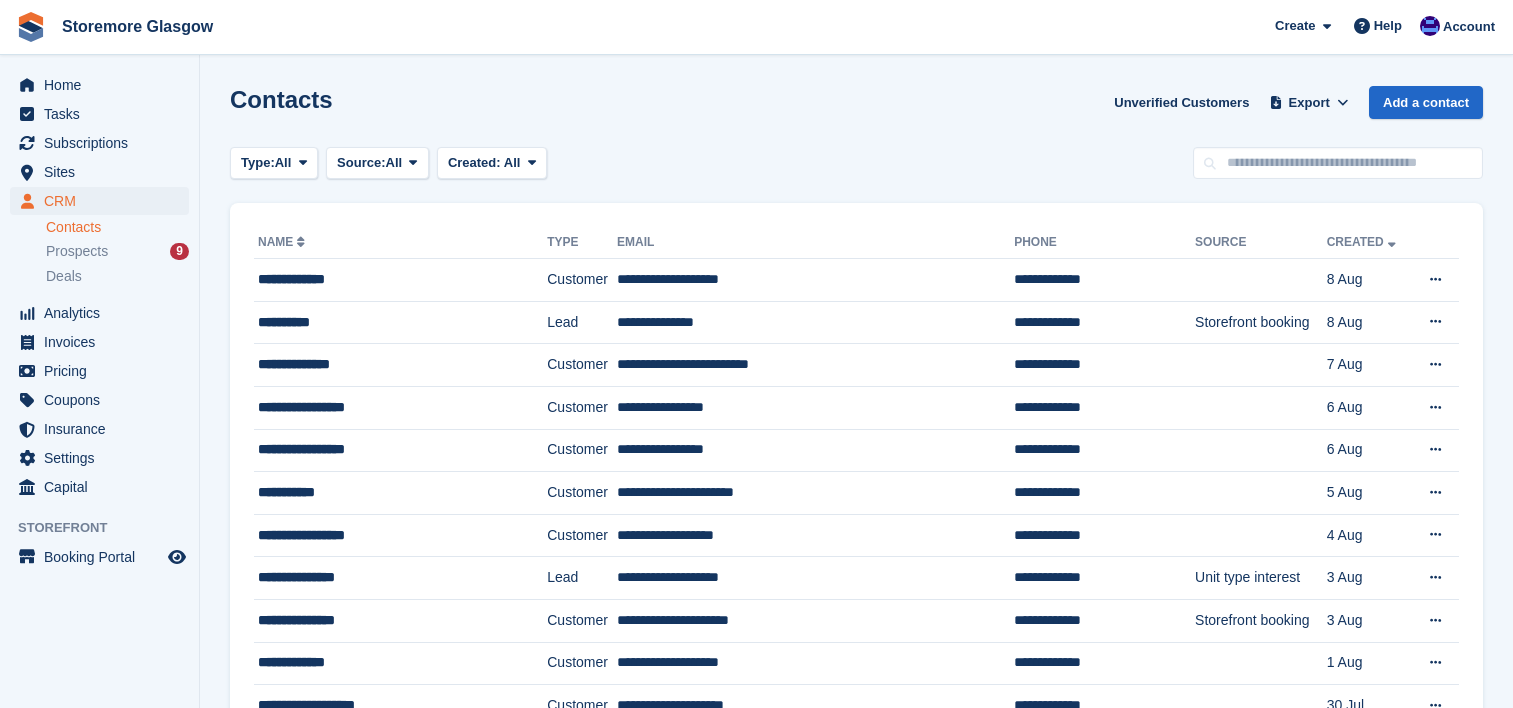 scroll, scrollTop: 0, scrollLeft: 0, axis: both 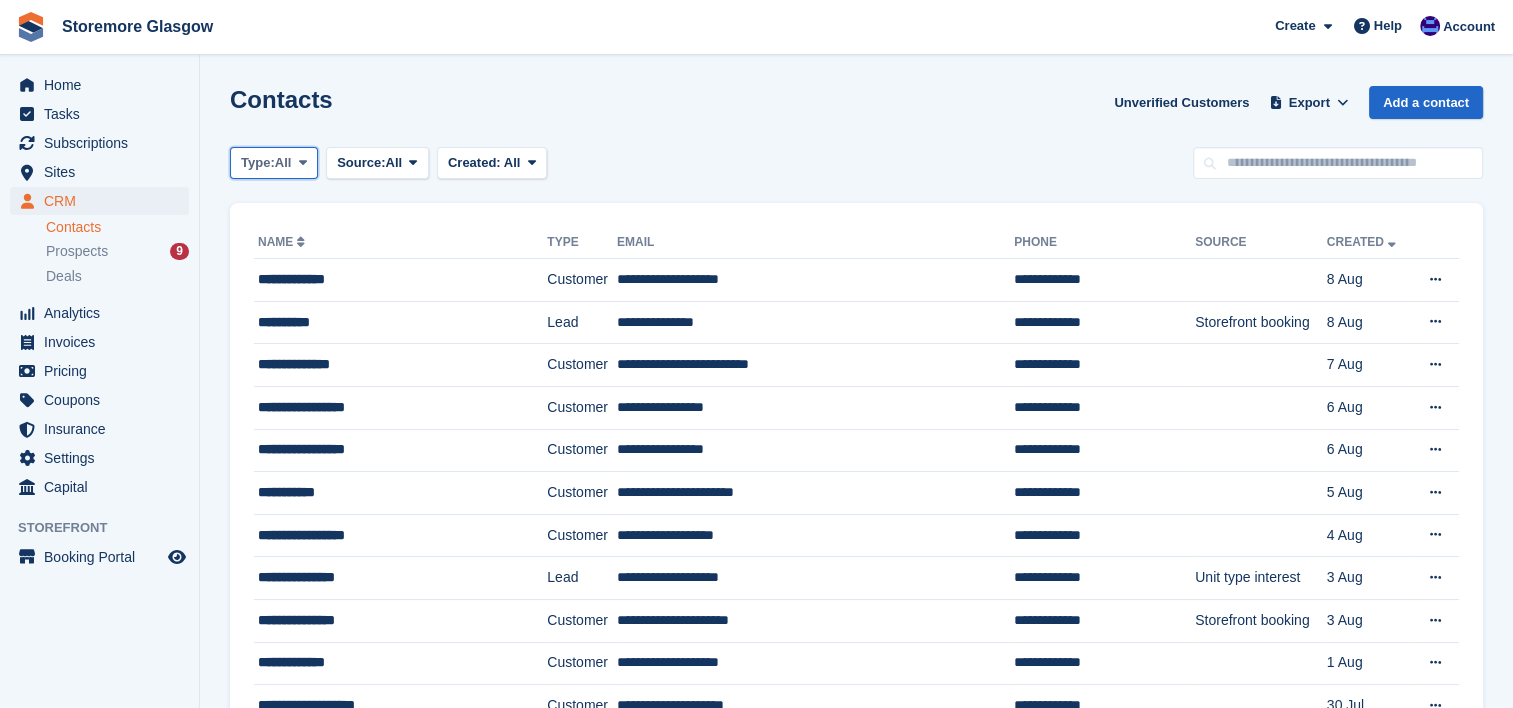 click on "All" at bounding box center (283, 163) 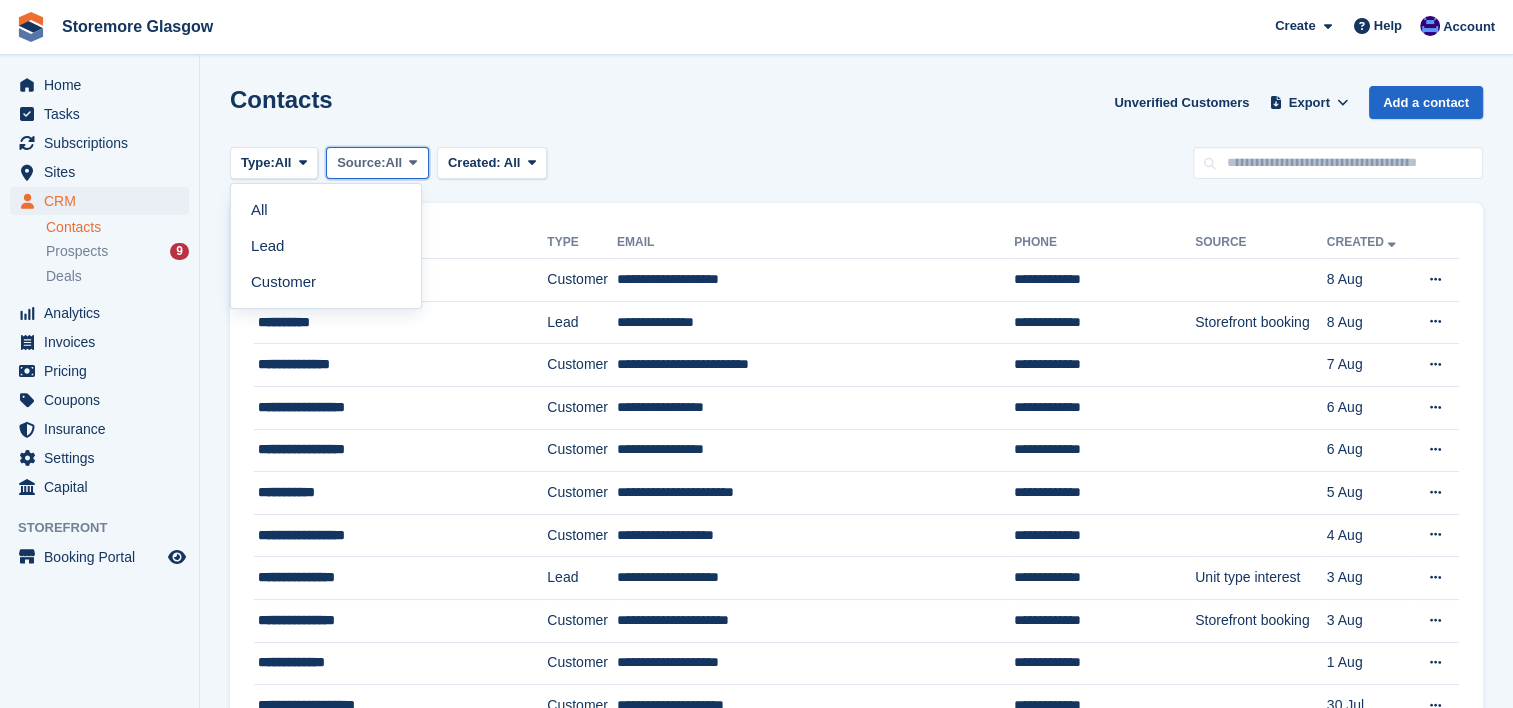 click on "Source:" at bounding box center (361, 163) 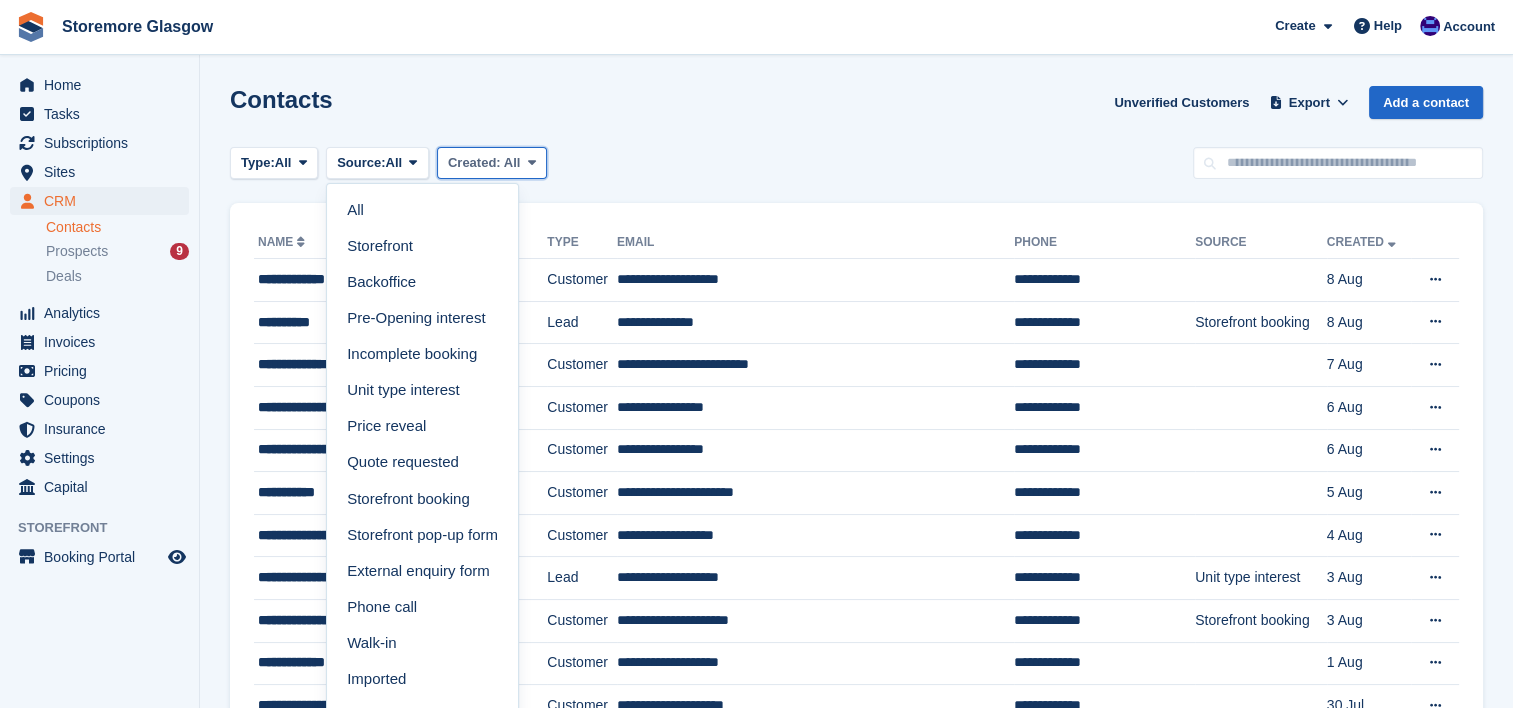 click on "Created:" at bounding box center (474, 162) 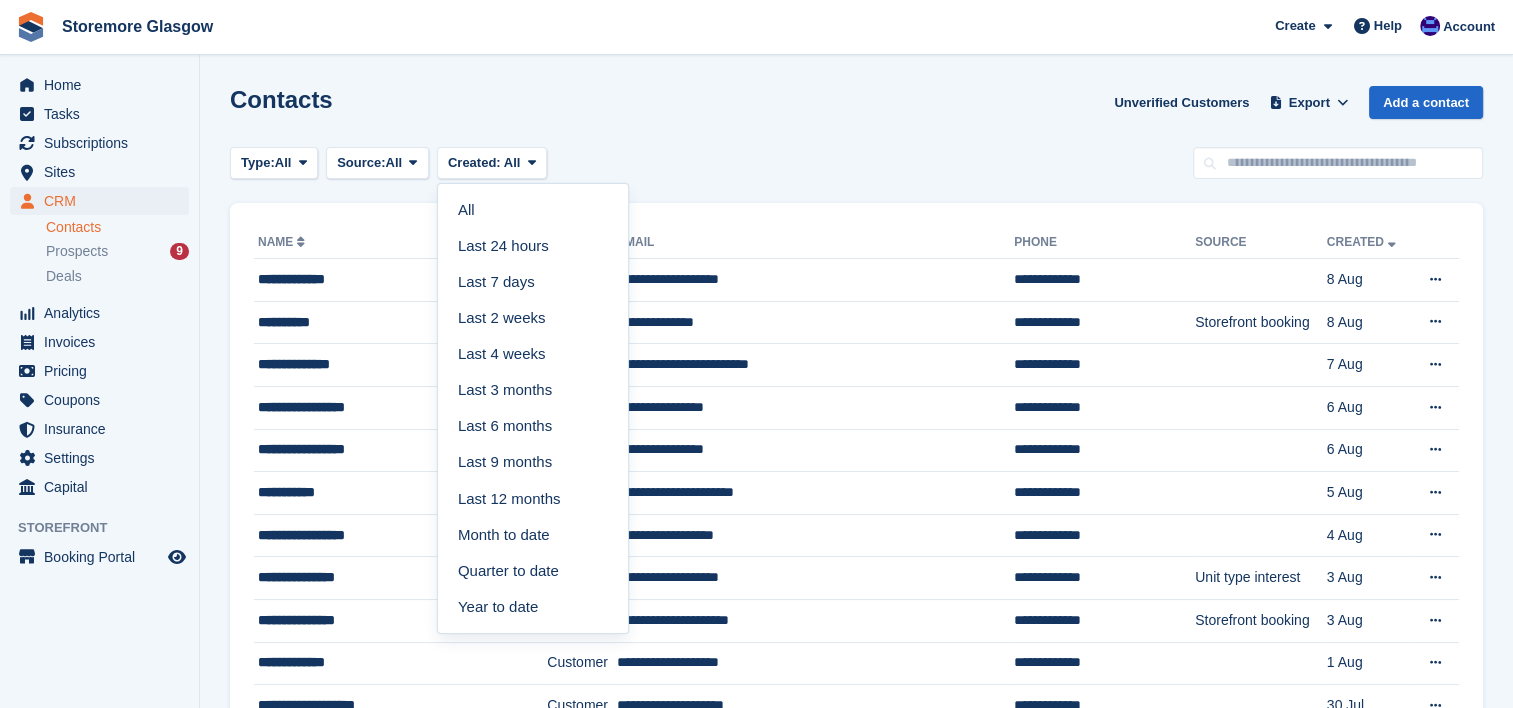 click on "Type:
All
All
Lead
Customer
Source:
All
All
Storefront
Backoffice
Pre-Opening interest
Incomplete booking
Unit type interest
Price reveal
Quote requested
Storefront booking
Storefront pop-up form
External enquiry form
Phone call
Walk-in
Imported
Other
Created:
All
All
Last 24 hours
Last 7 days
Last 2 weeks
Last 4 weeks
Last 3 months
Last 6 months
Last 9 months
Last 12 months" at bounding box center [856, 163] 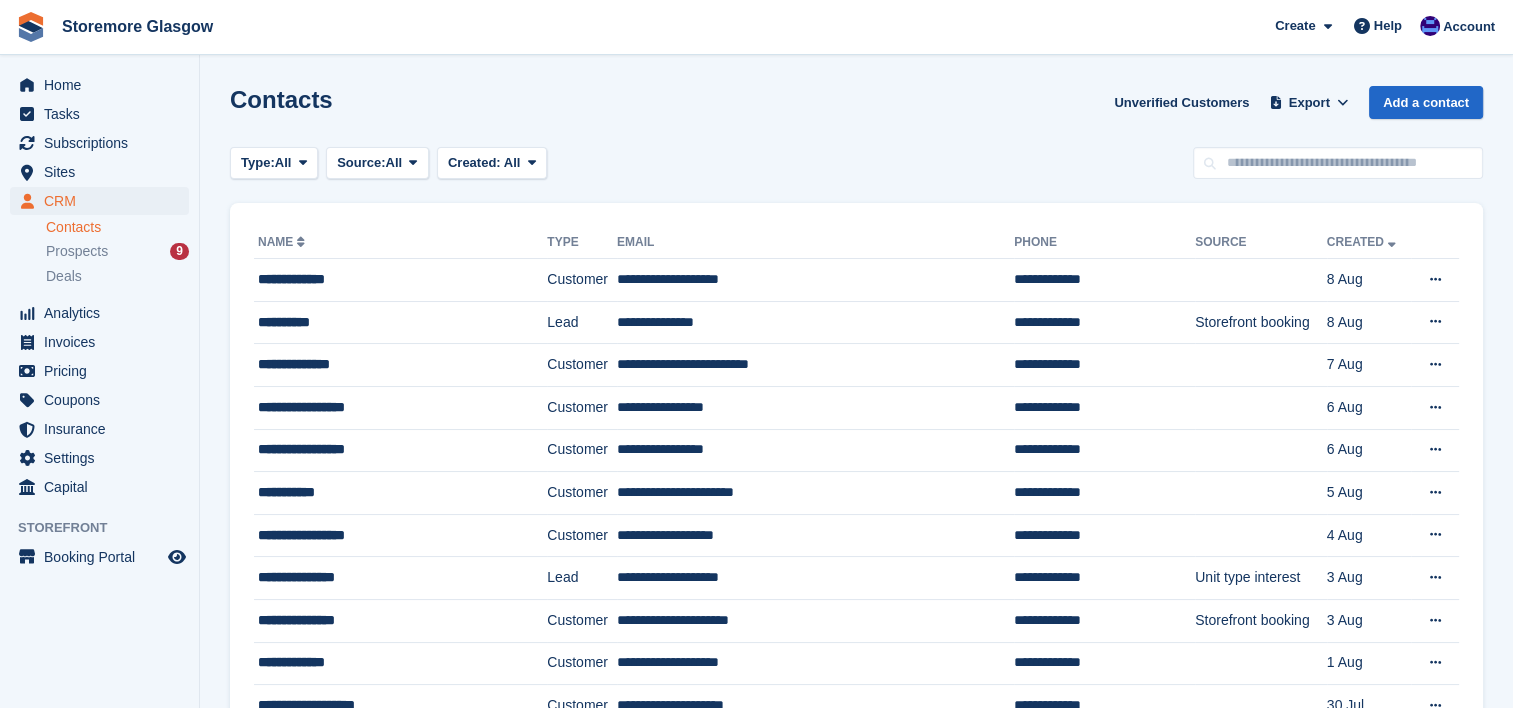 click on "Contacts" at bounding box center (117, 227) 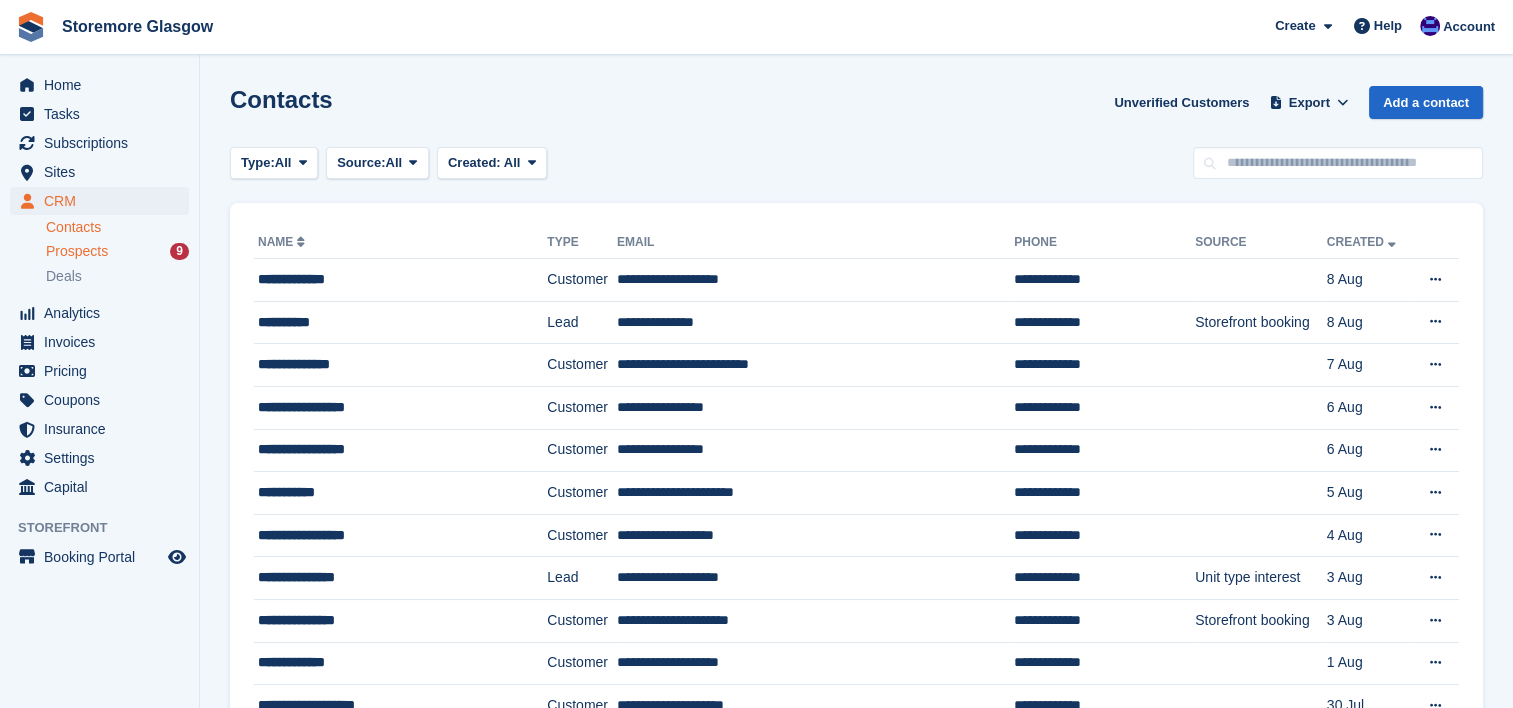 click on "Prospects" at bounding box center (77, 251) 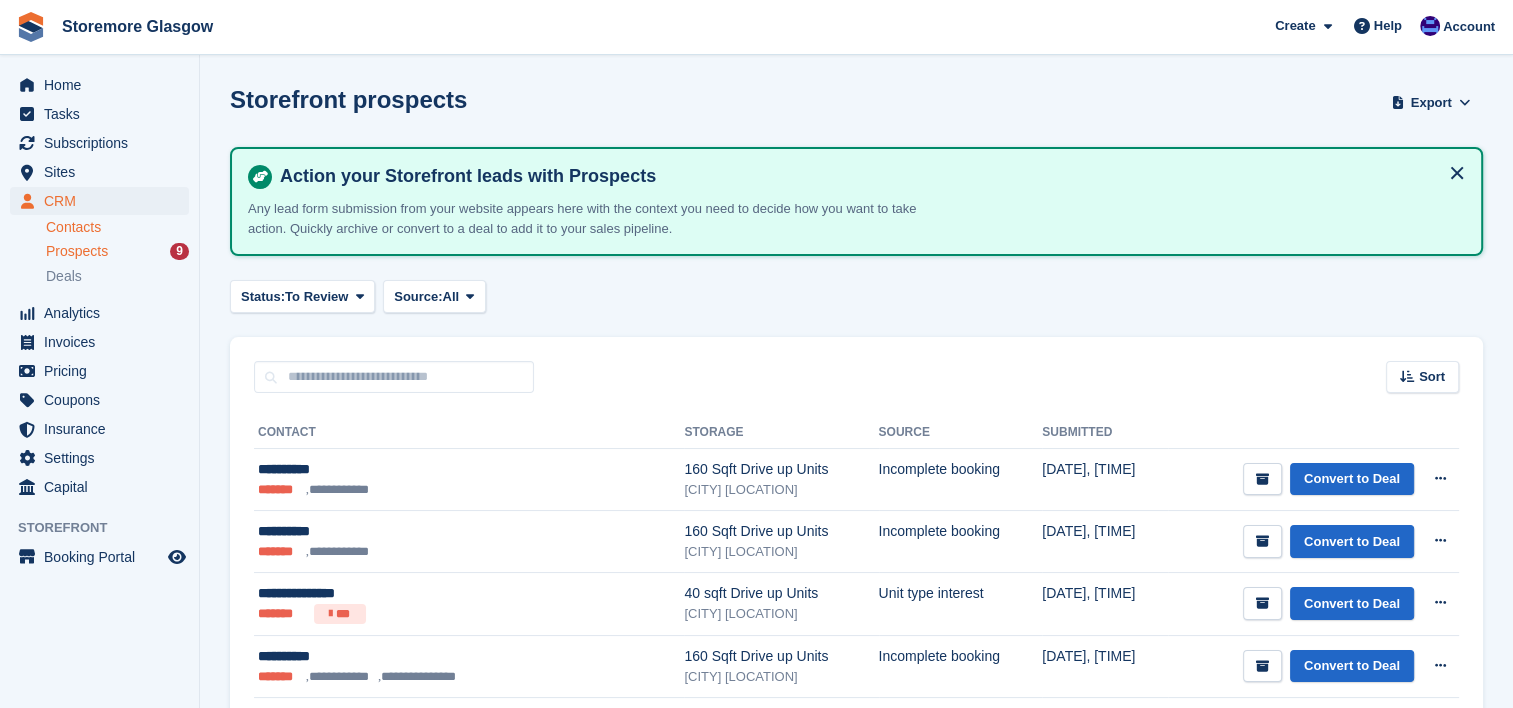 click on "Contacts" at bounding box center (117, 227) 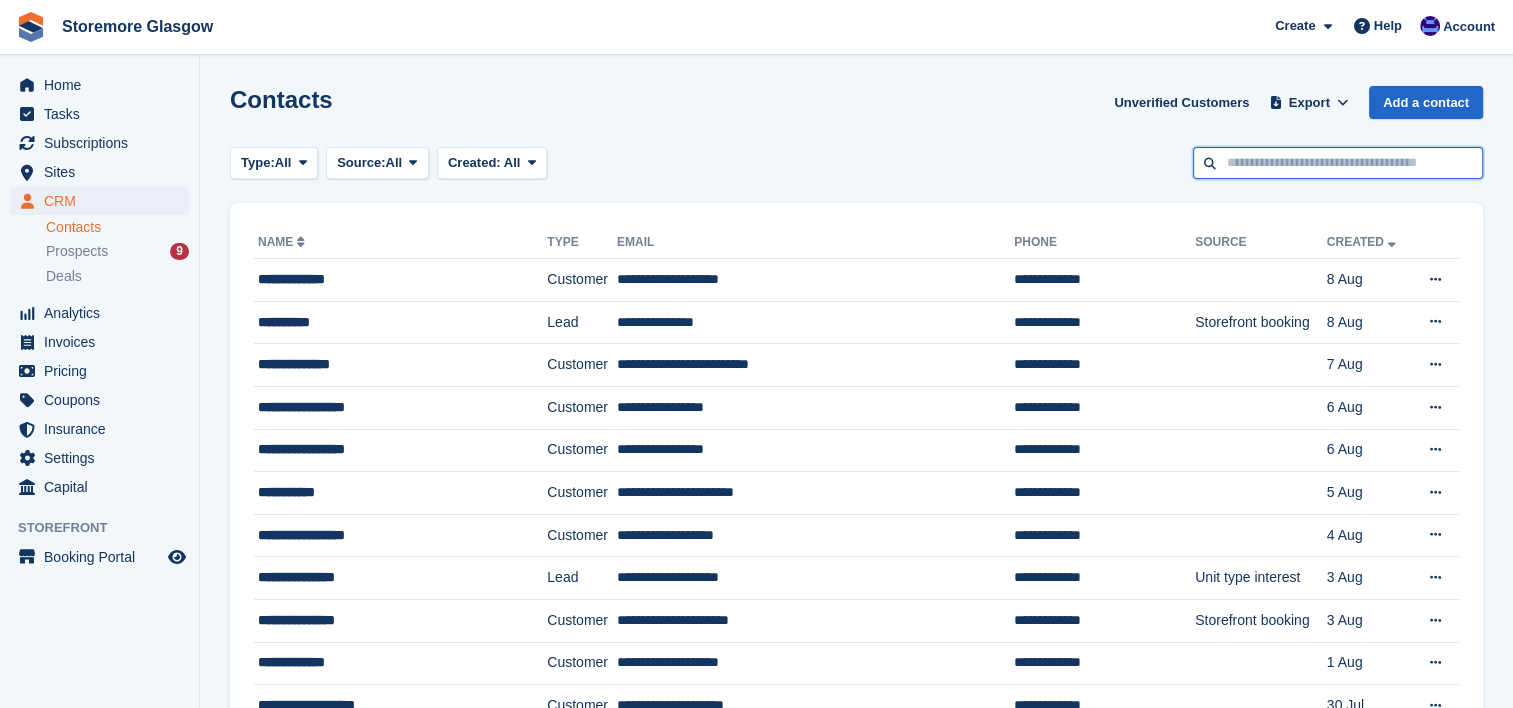 click at bounding box center (1338, 163) 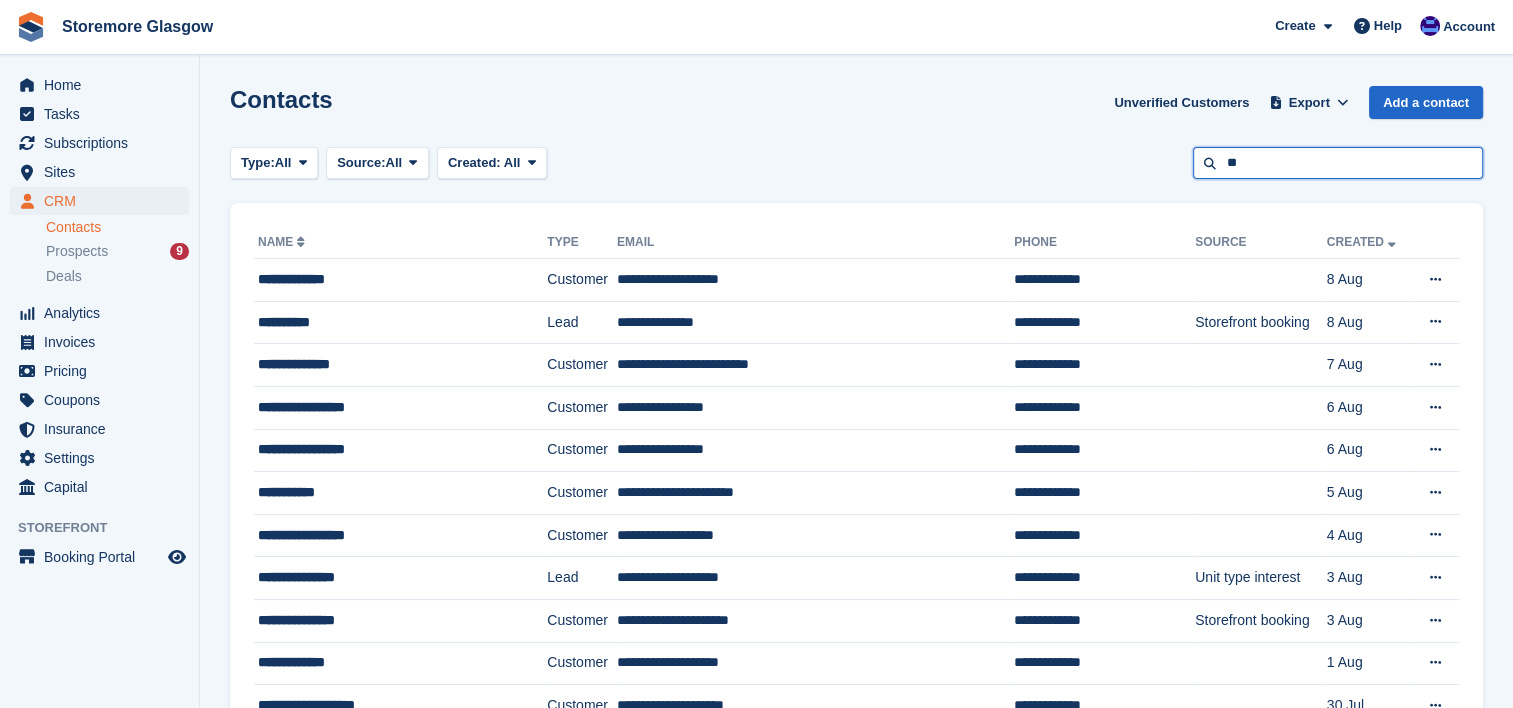 type on "*" 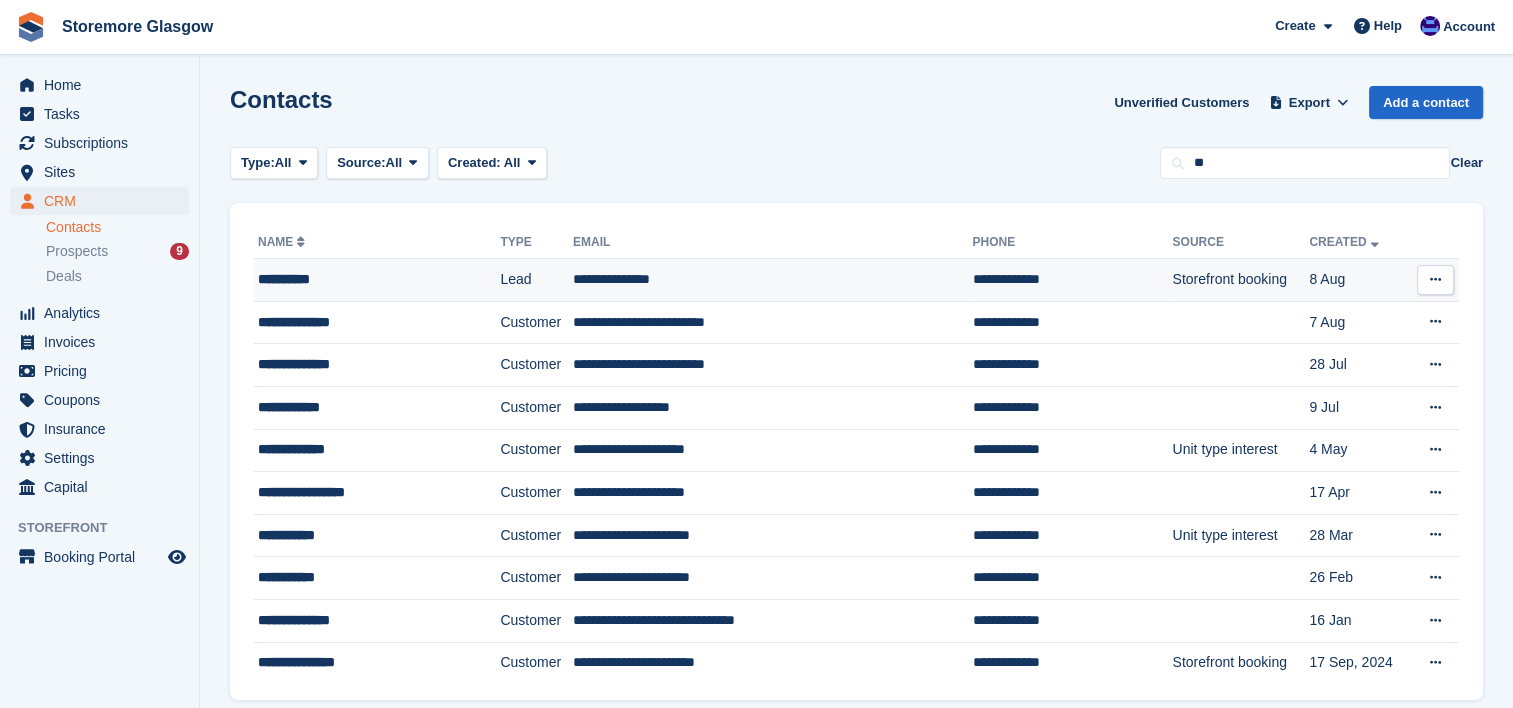 click on "**********" at bounding box center [773, 280] 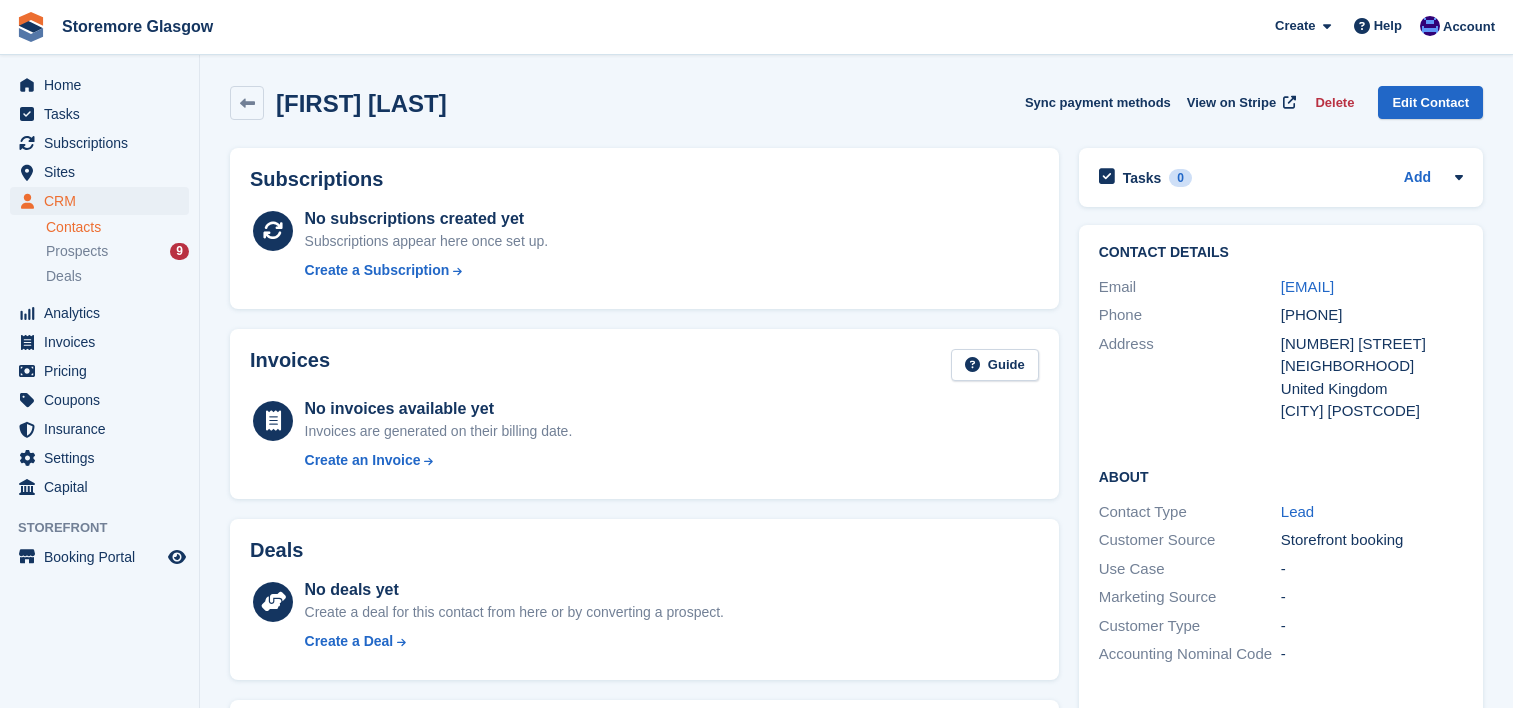 scroll, scrollTop: 0, scrollLeft: 0, axis: both 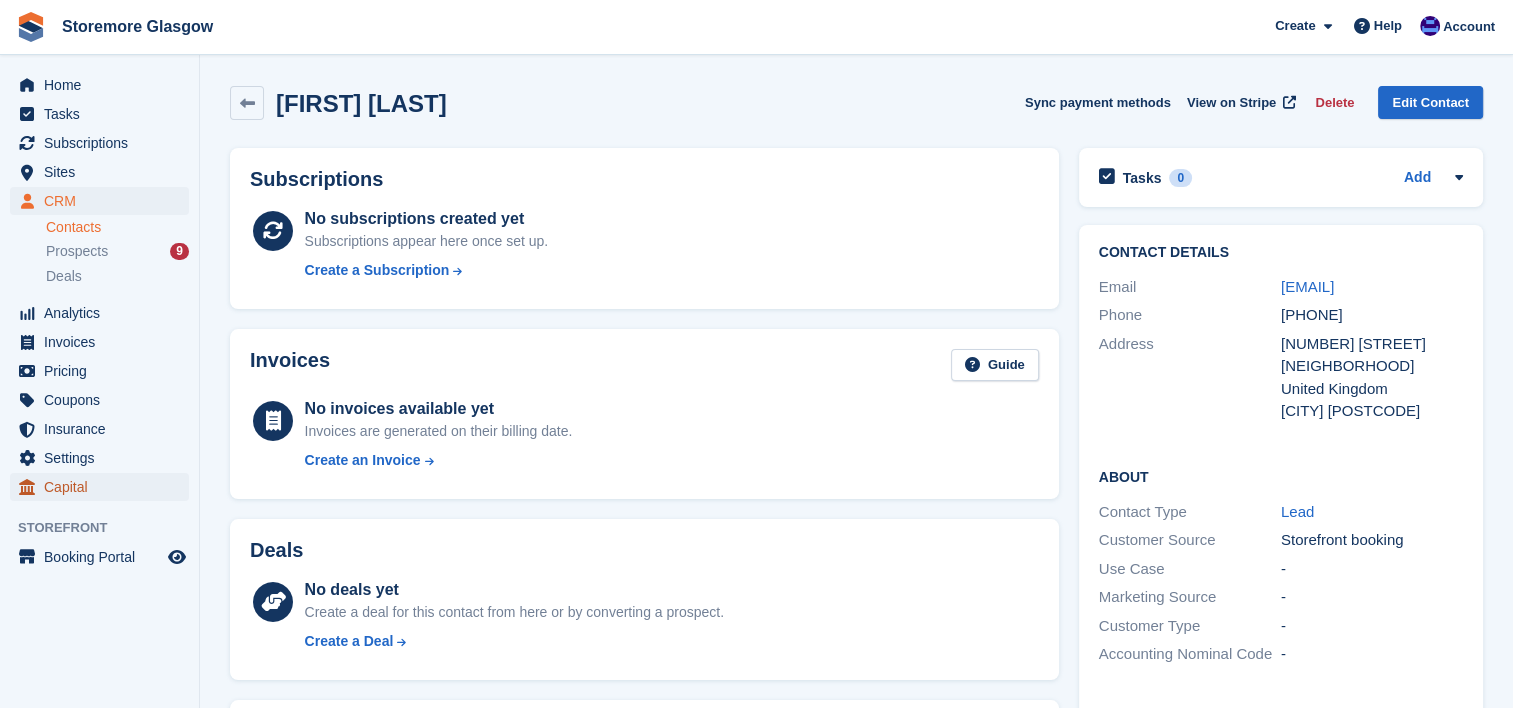 click on "Capital" at bounding box center [104, 487] 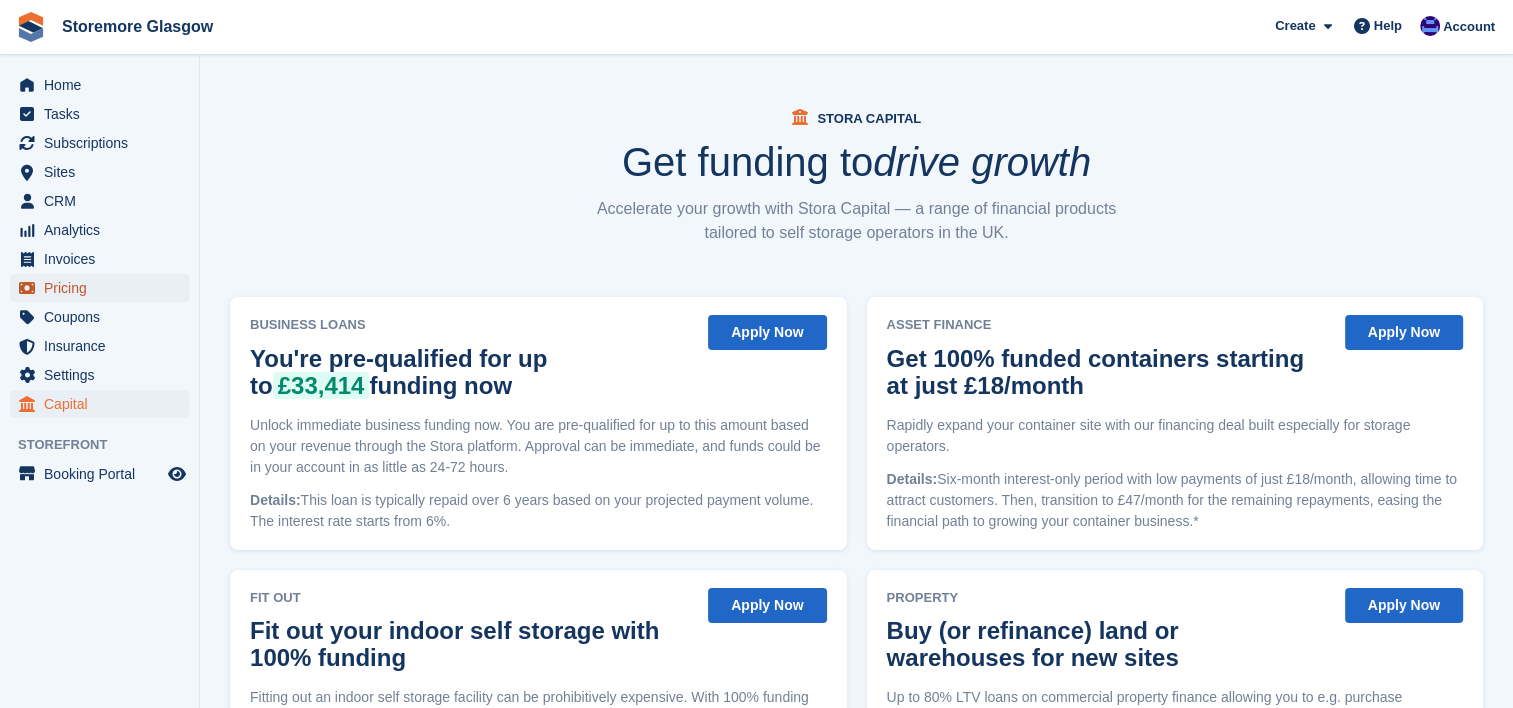 click on "Pricing" at bounding box center [104, 288] 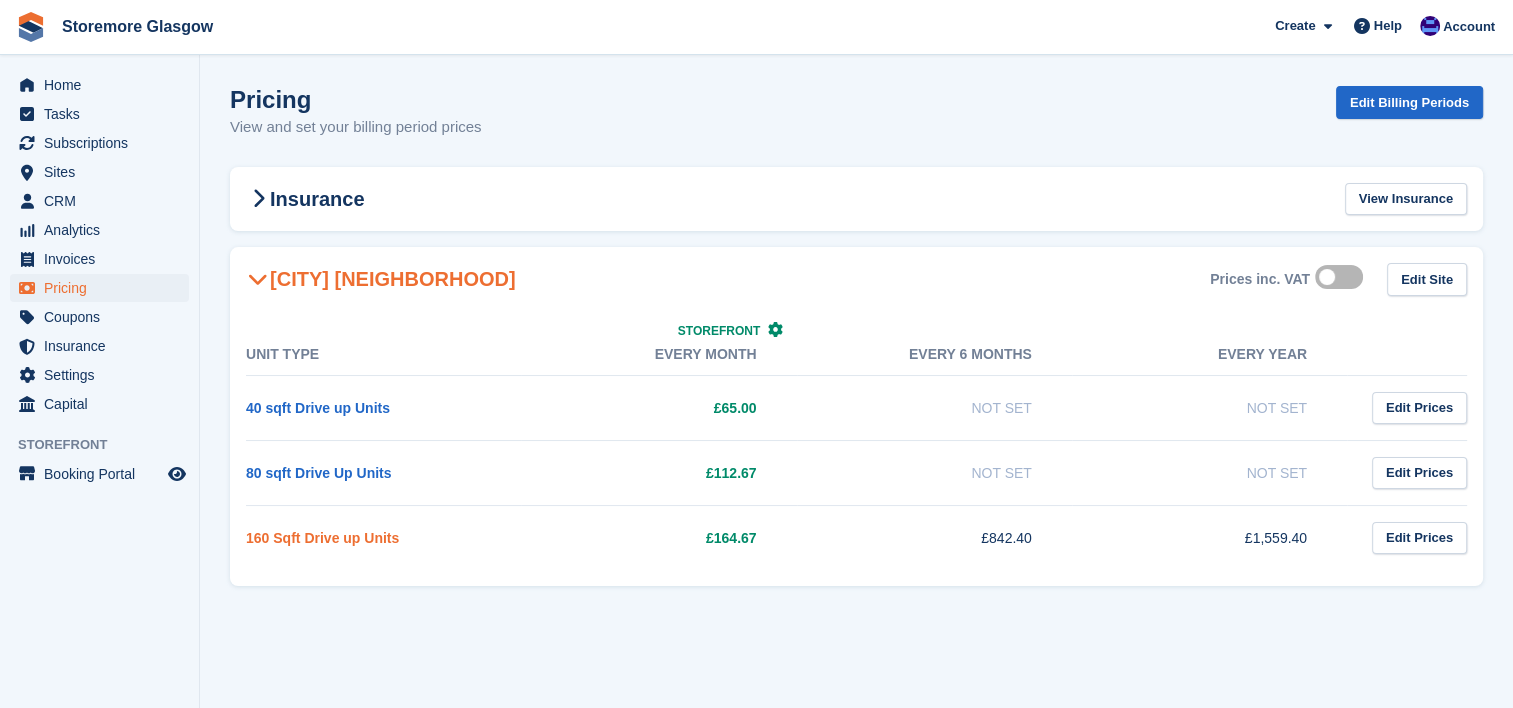 click on "160 Sqft Drive up Units" at bounding box center [322, 538] 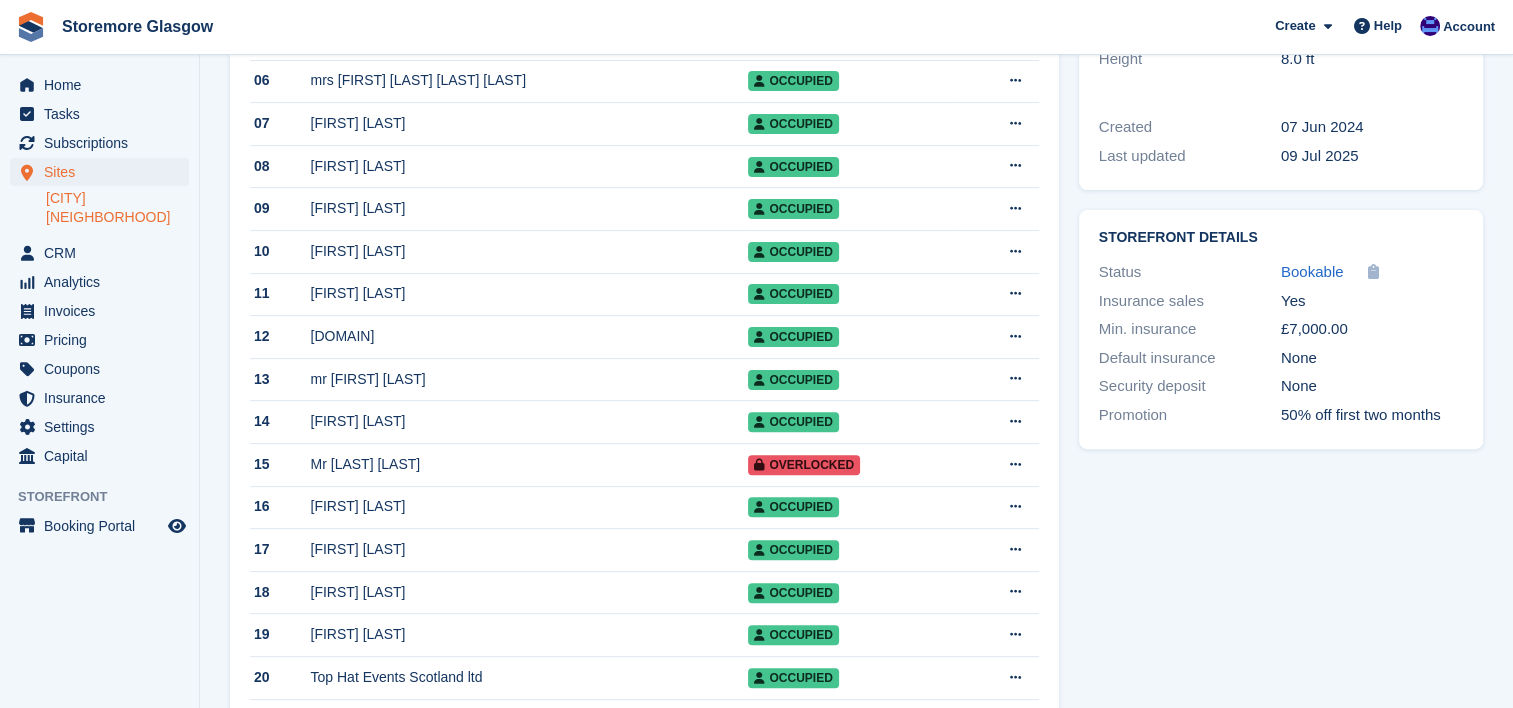 scroll, scrollTop: 0, scrollLeft: 0, axis: both 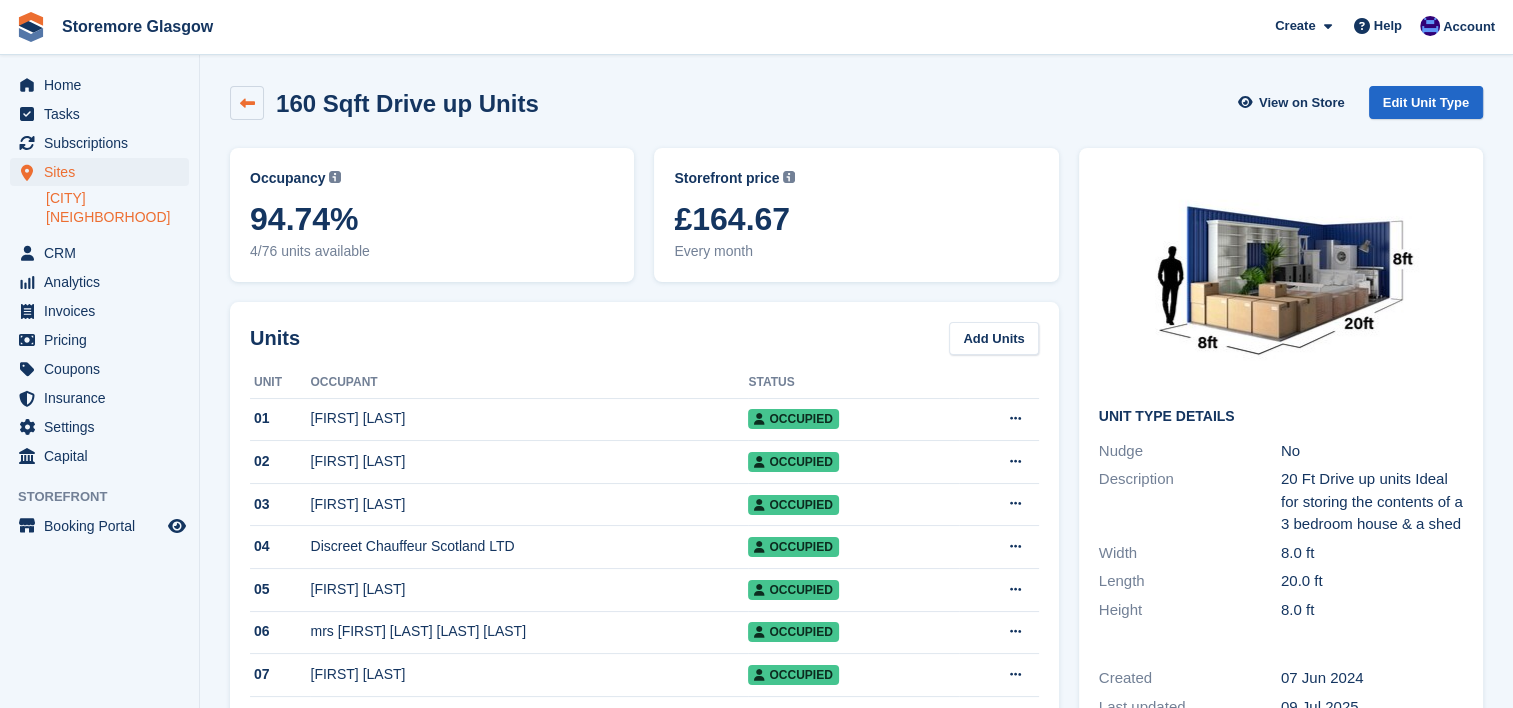 click at bounding box center [247, 103] 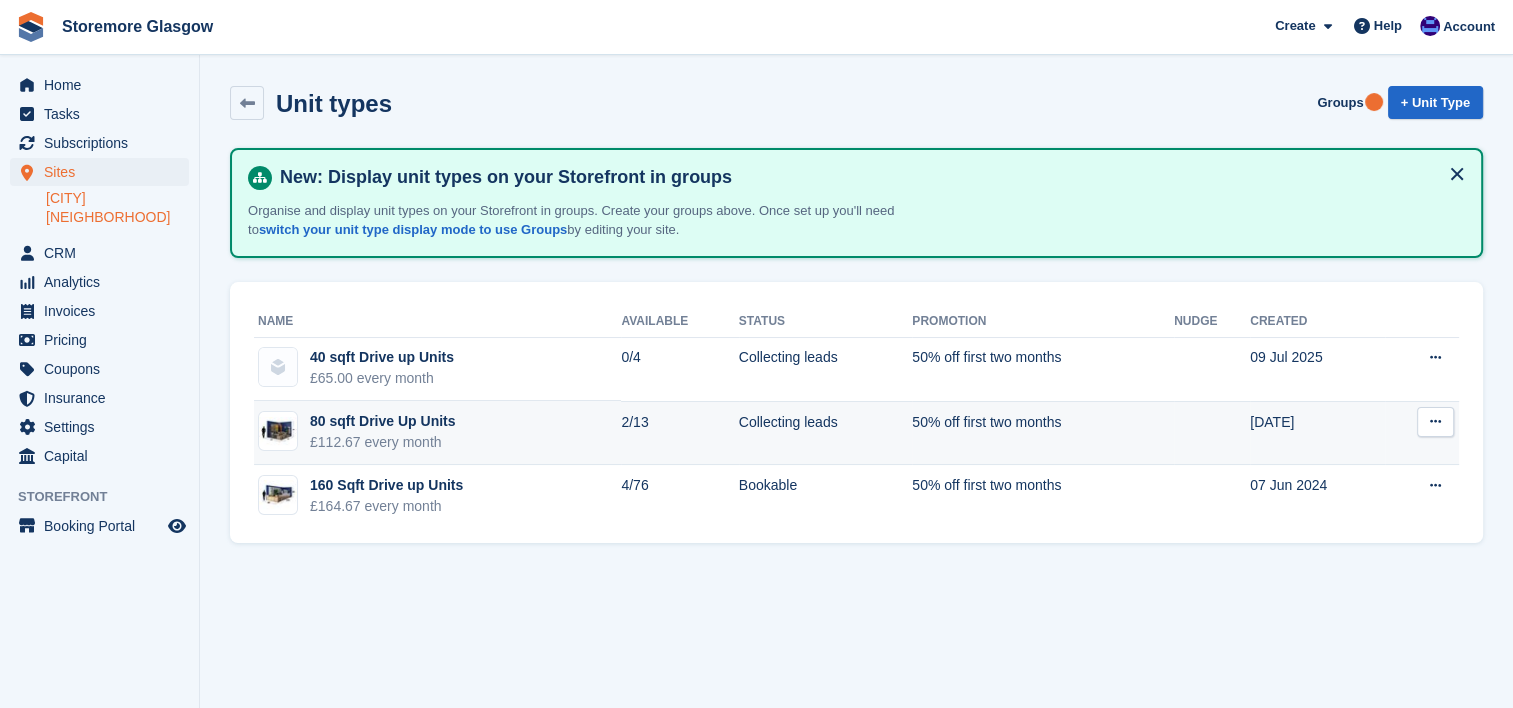 click on "80 sqft Drive Up Units" at bounding box center [382, 421] 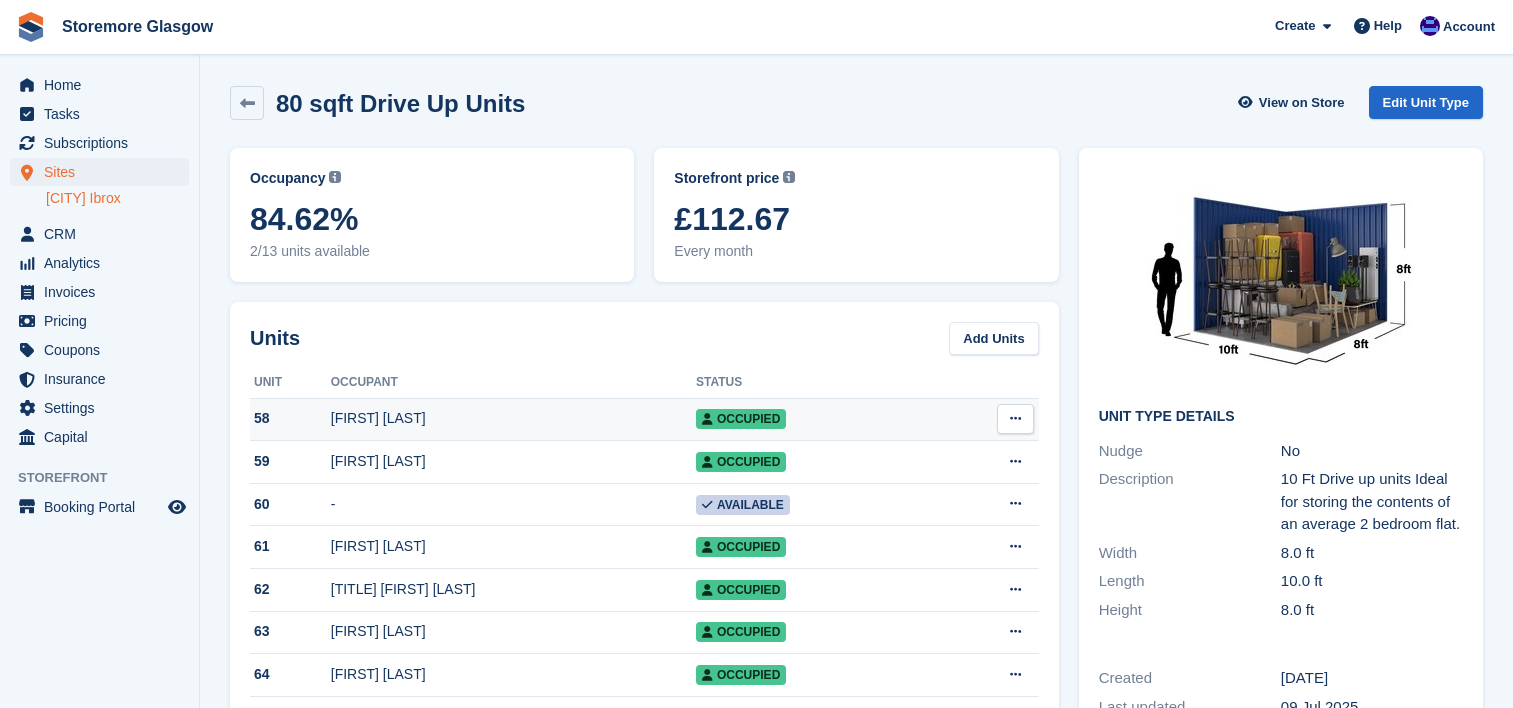 scroll, scrollTop: 0, scrollLeft: 0, axis: both 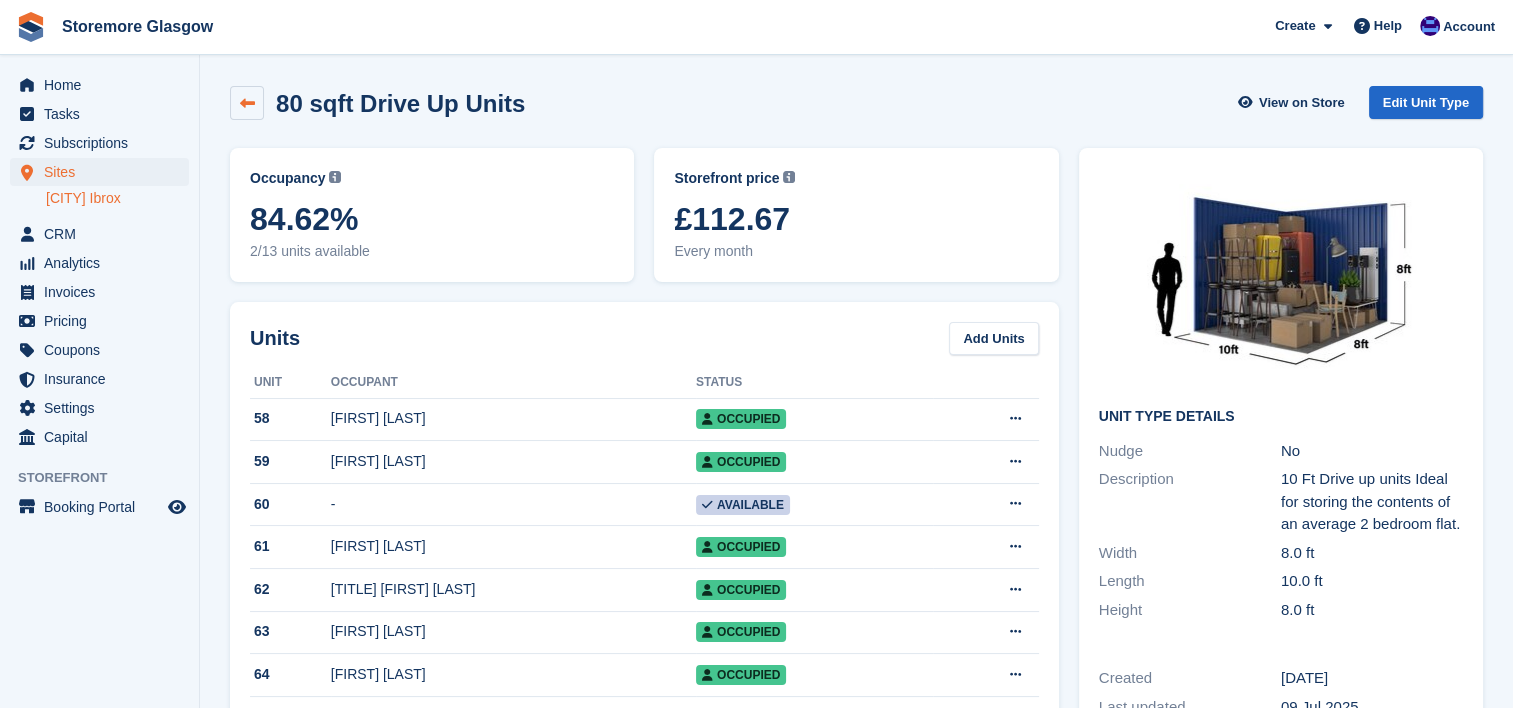 click at bounding box center (247, 103) 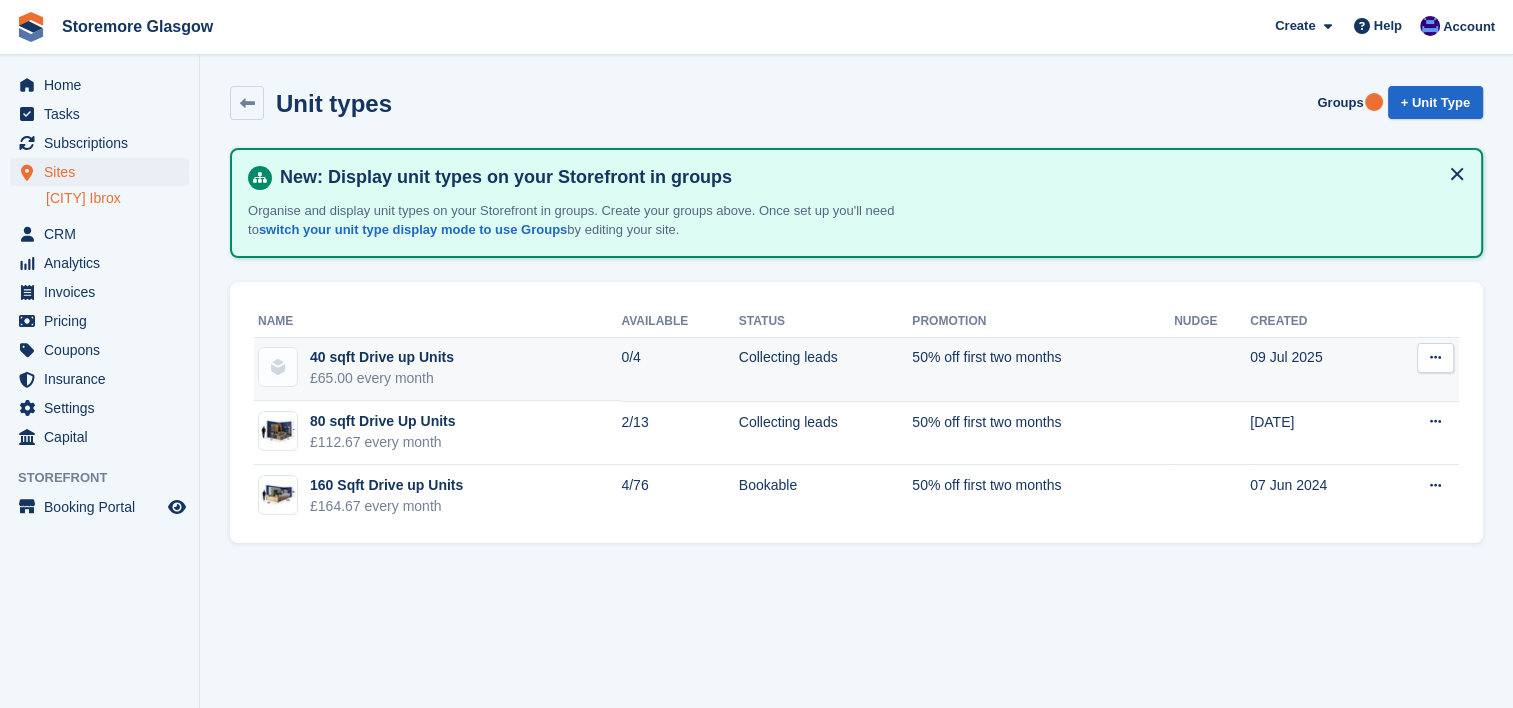 click on "40 sqft Drive up Units" at bounding box center (382, 357) 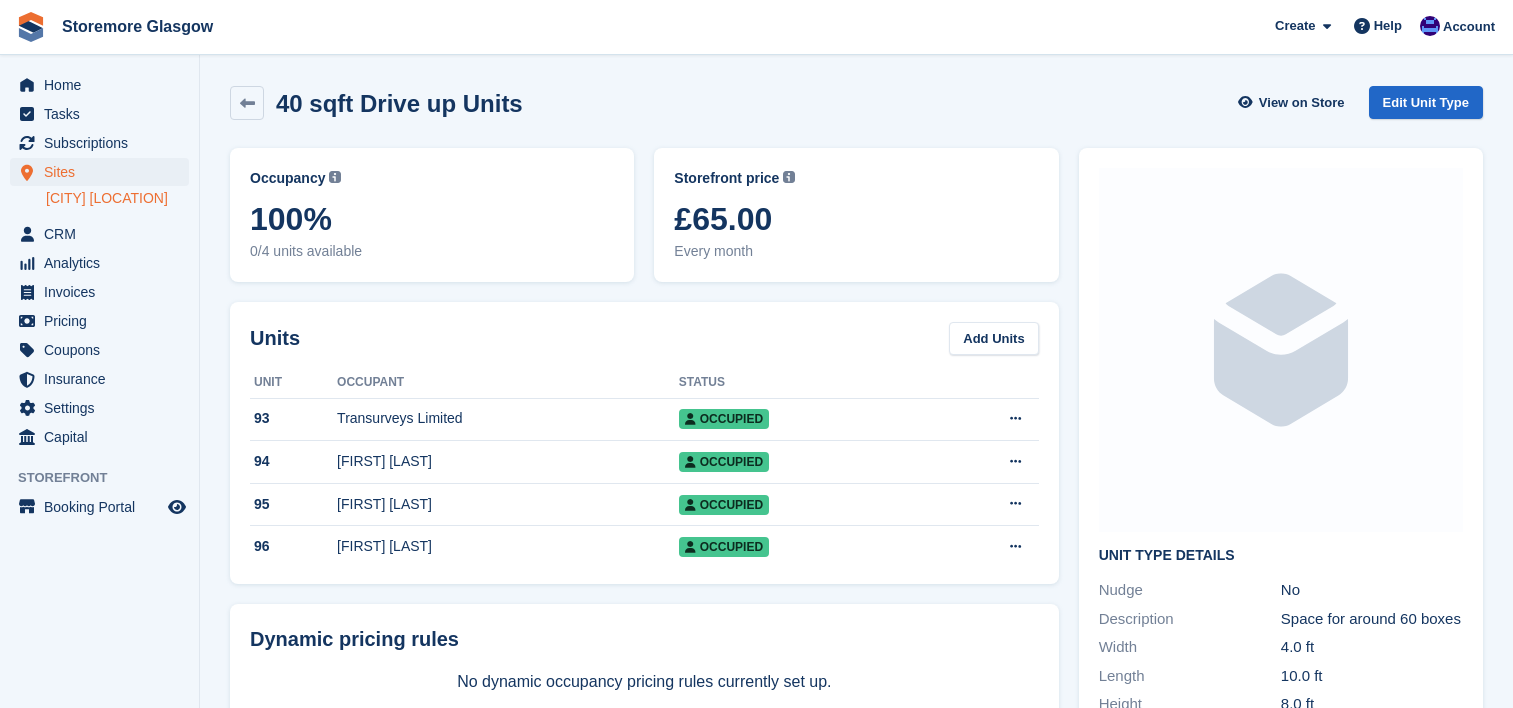 scroll, scrollTop: 0, scrollLeft: 0, axis: both 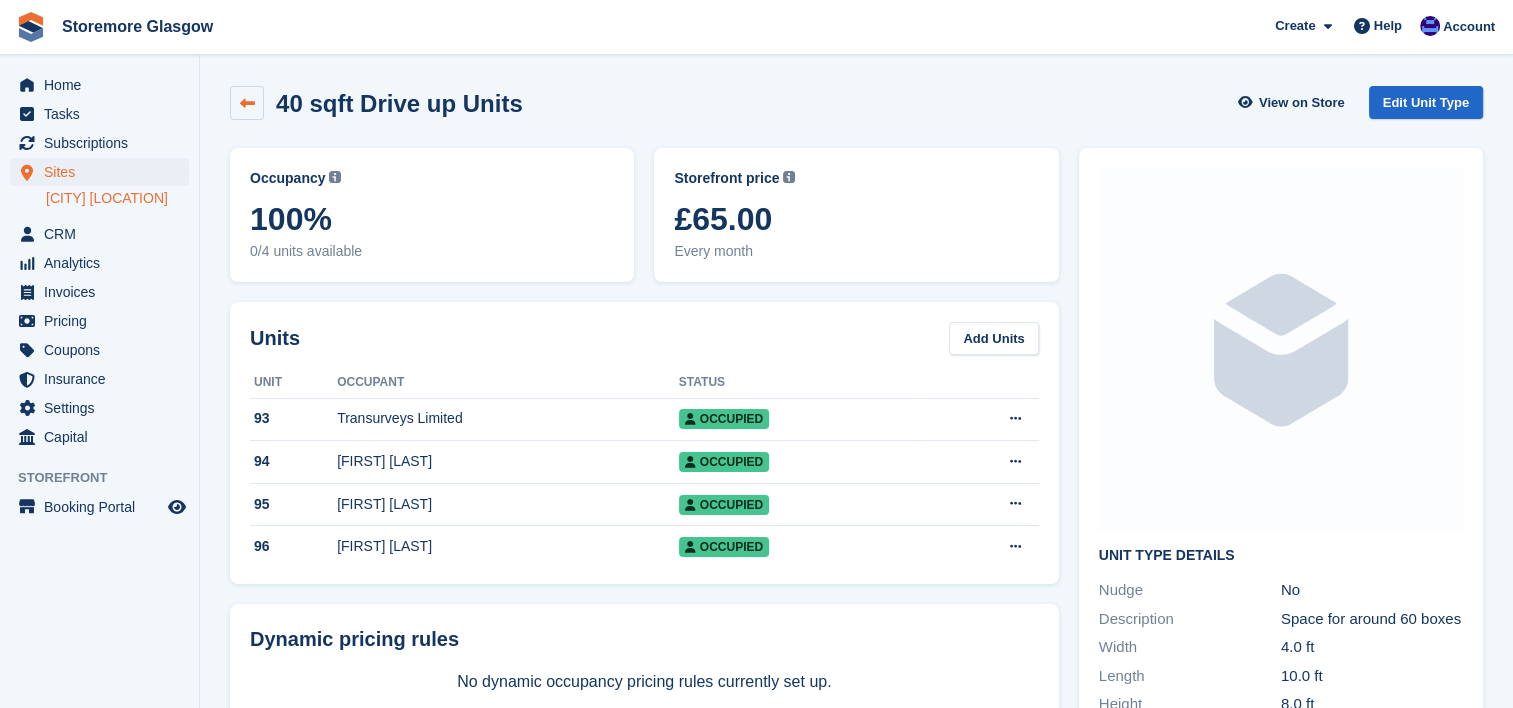click at bounding box center (247, 103) 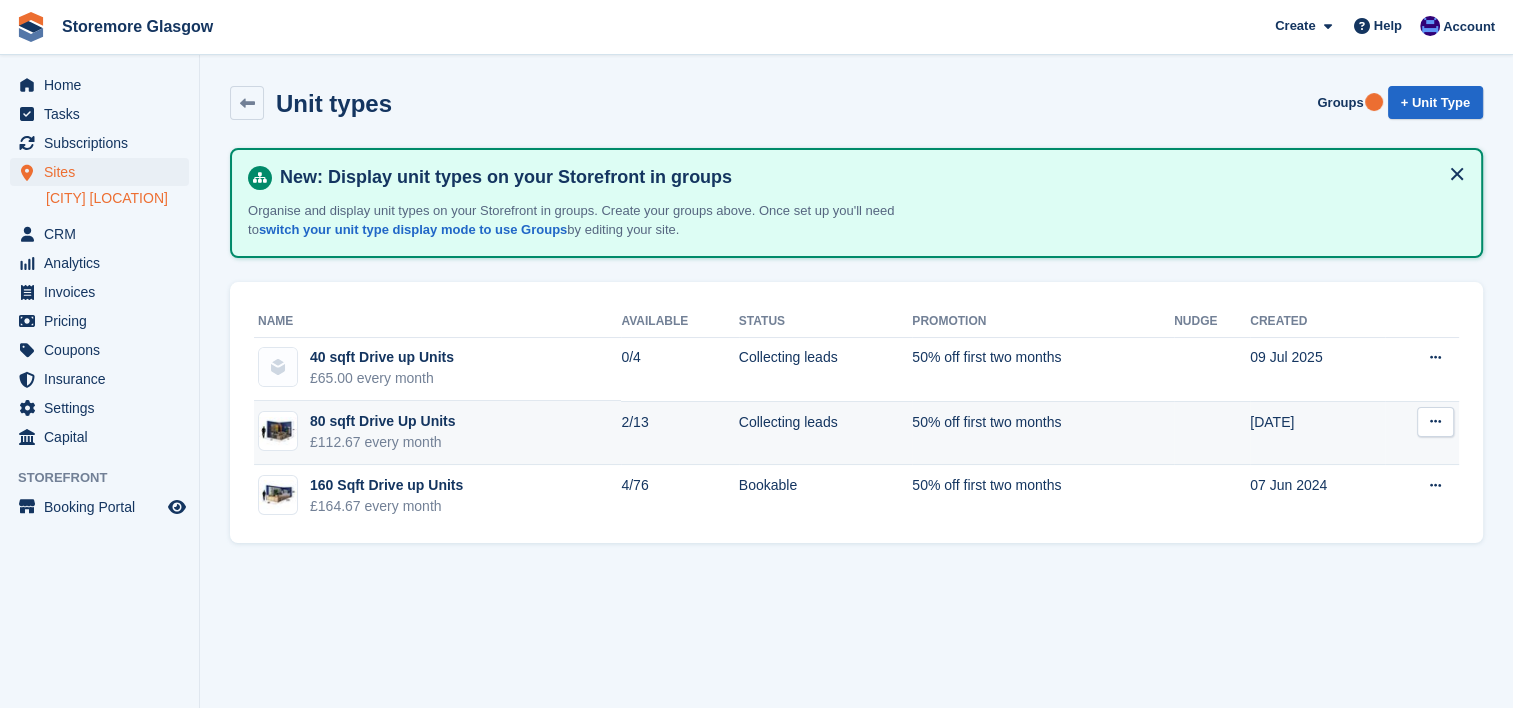 click on "80 sqft Drive Up Units" at bounding box center (382, 421) 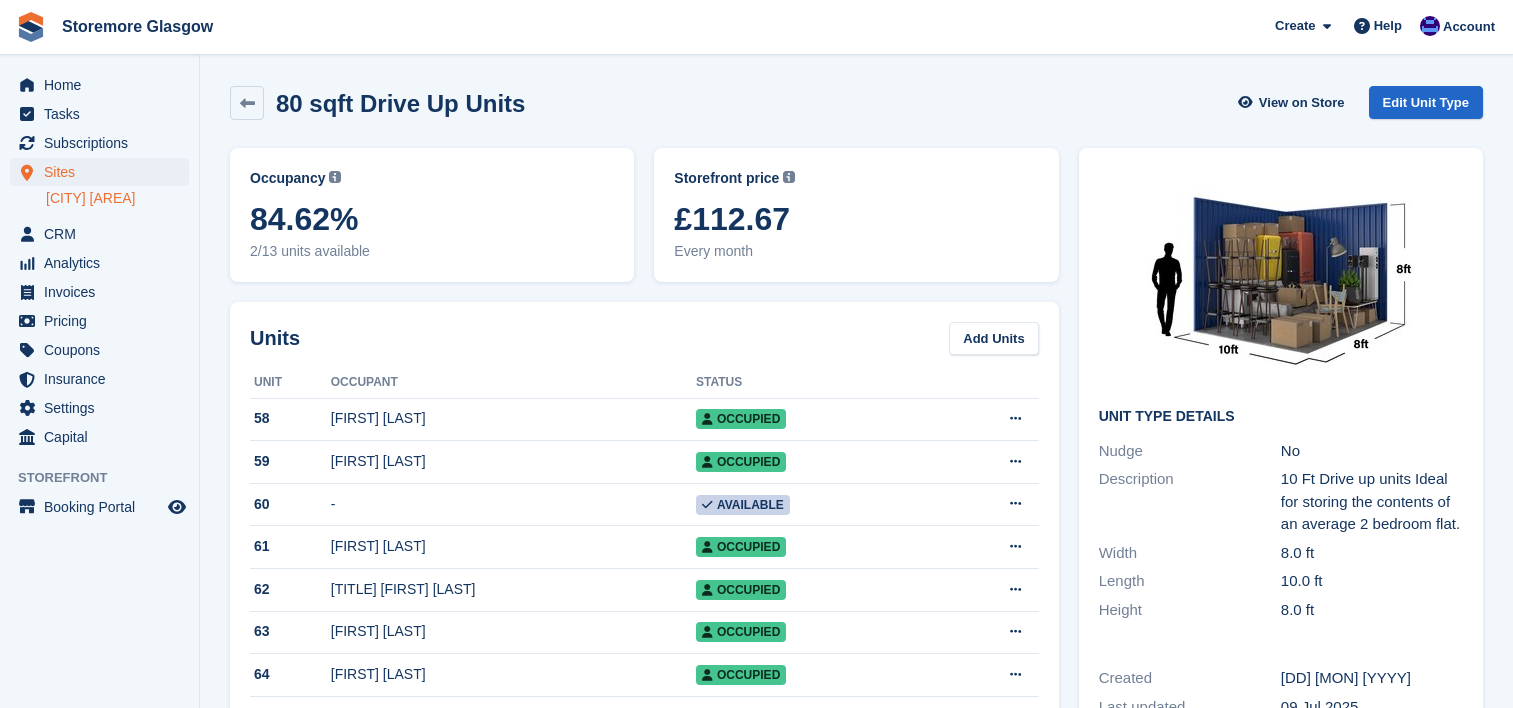 scroll, scrollTop: 0, scrollLeft: 0, axis: both 